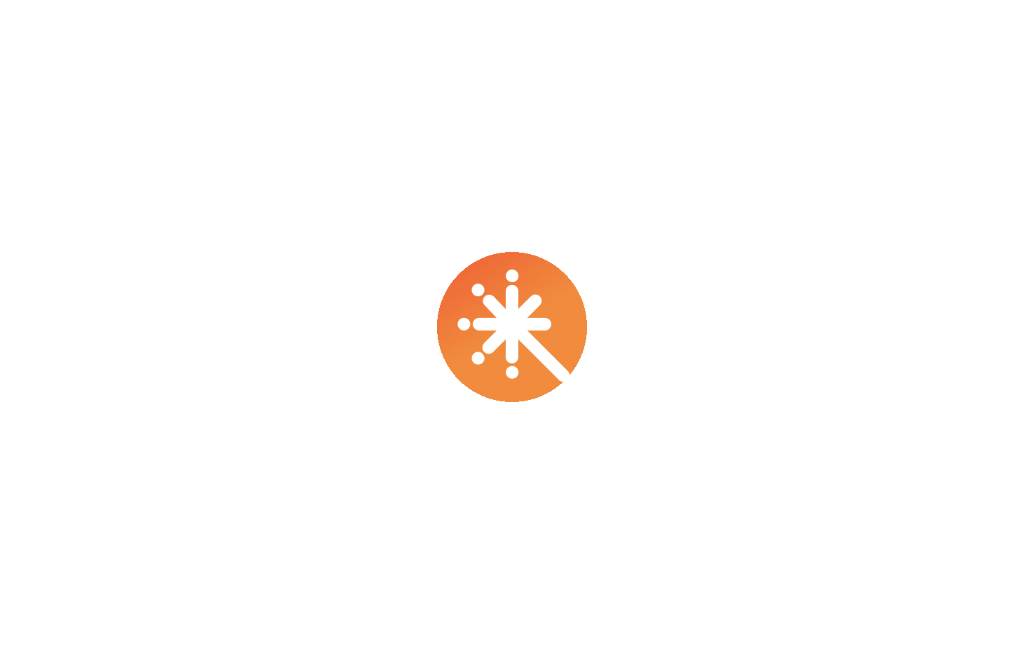 scroll, scrollTop: 0, scrollLeft: 0, axis: both 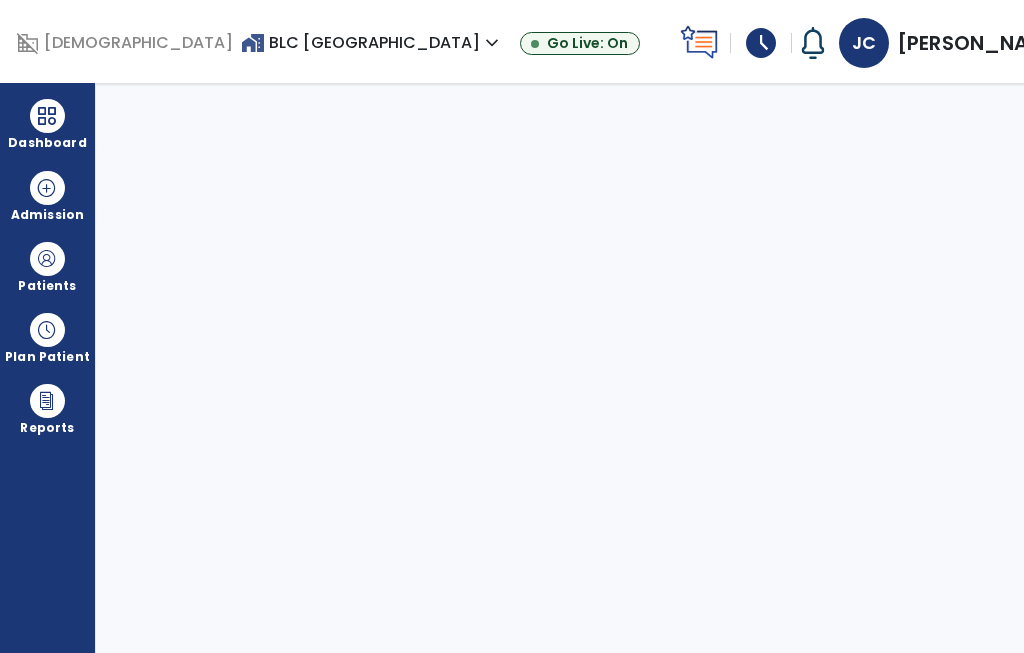 select on "****" 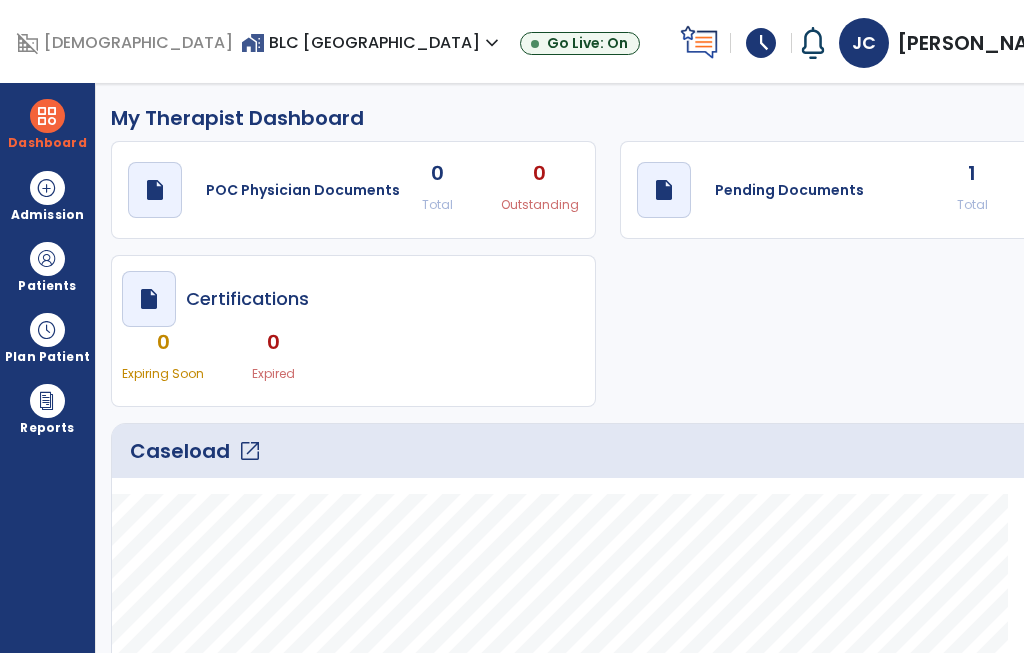 click on "open_in_new" 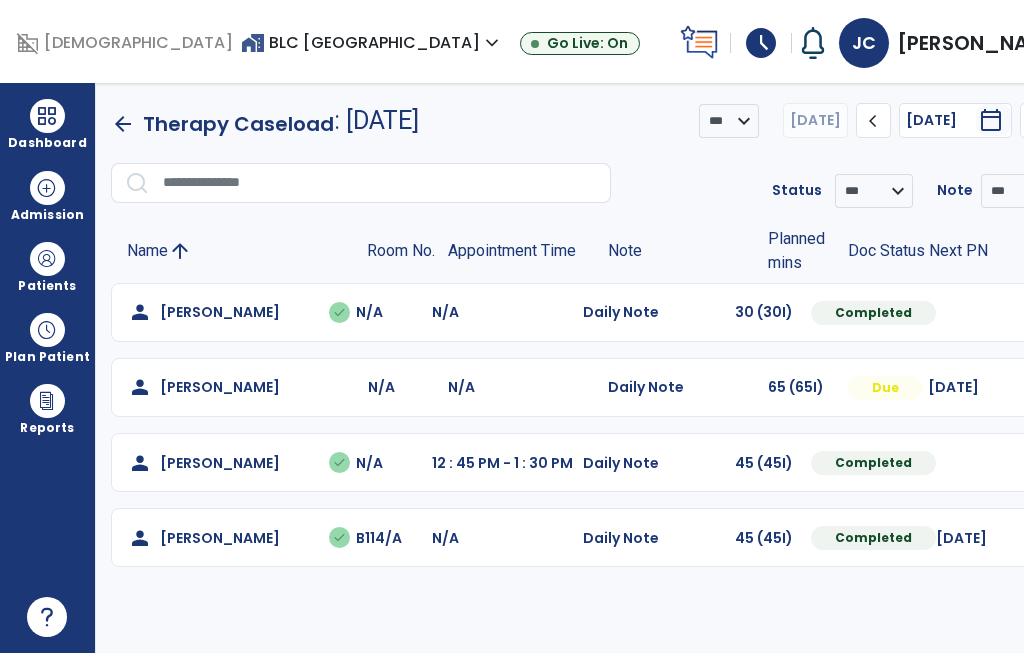 click on "Mark Visit As Complete   Reset Note   Open Document   G + C Mins" 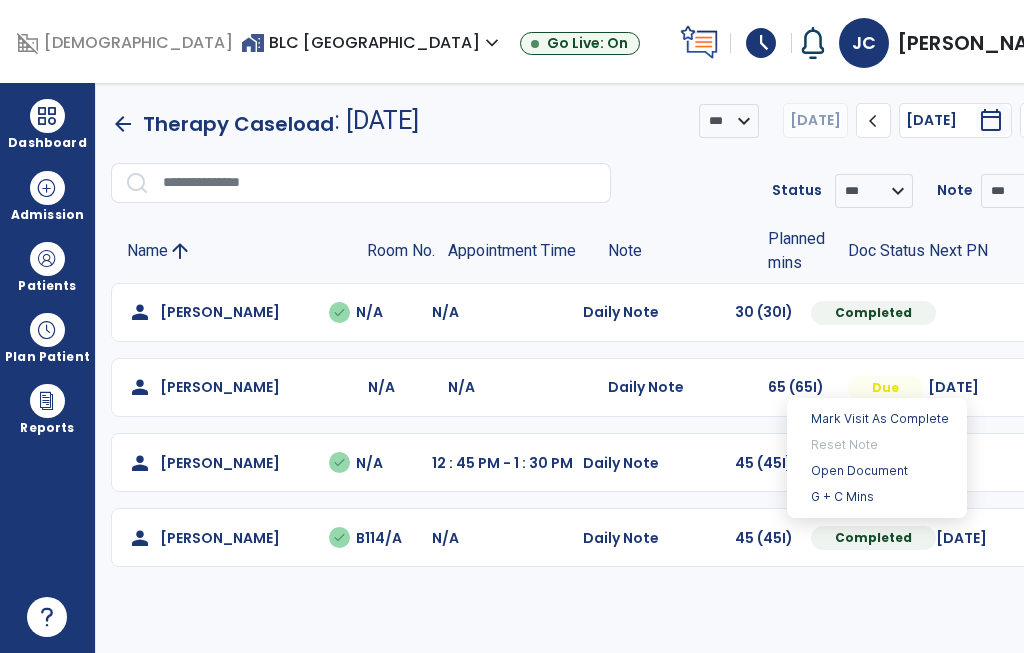 click on "Open Document" at bounding box center (877, 471) 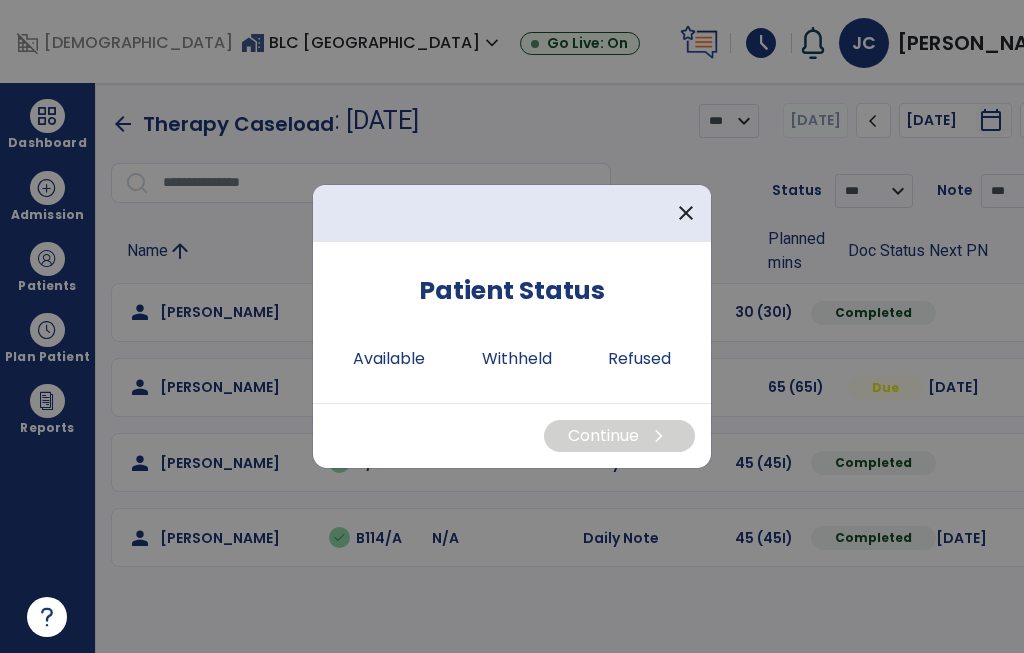 click on "Available" at bounding box center [389, 359] 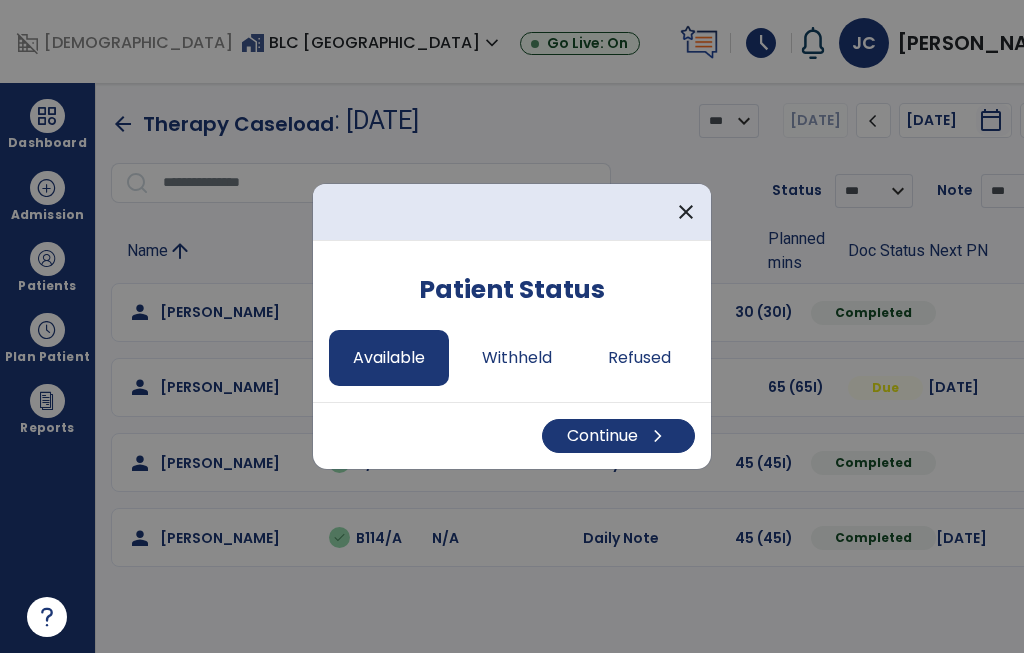 click on "Continue   chevron_right" at bounding box center [618, 436] 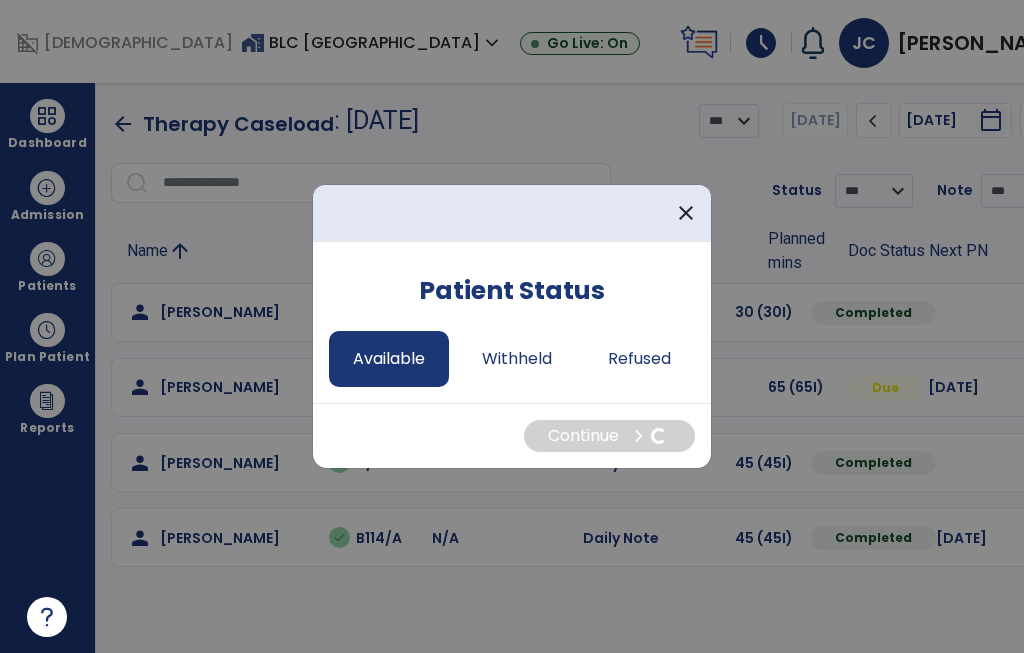 select on "*" 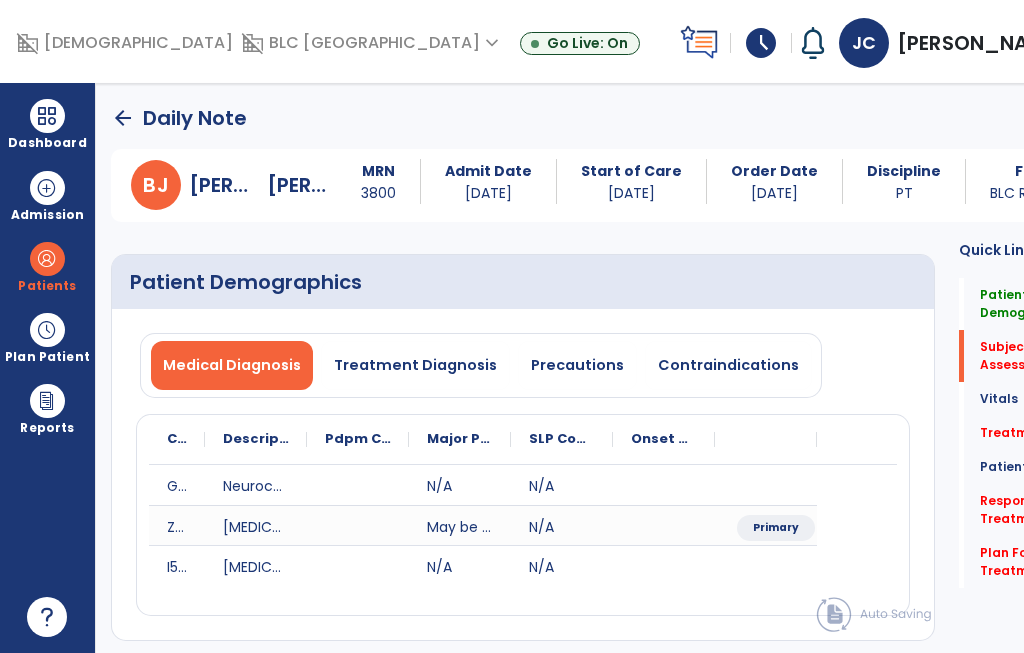 click on "Treatment   *  Treatment   *" 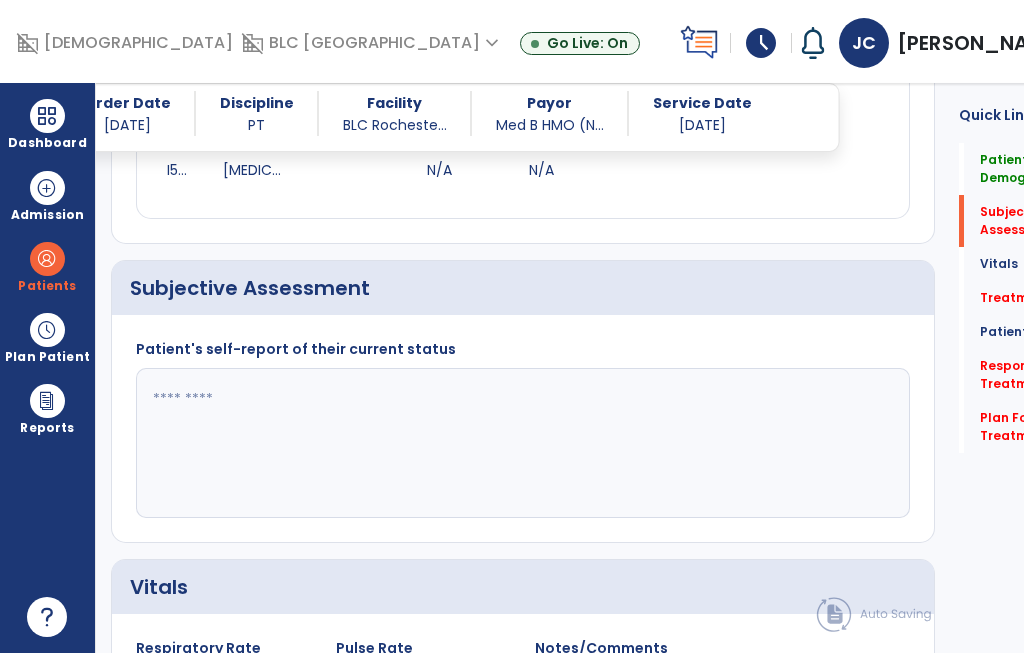 scroll, scrollTop: 75, scrollLeft: 0, axis: vertical 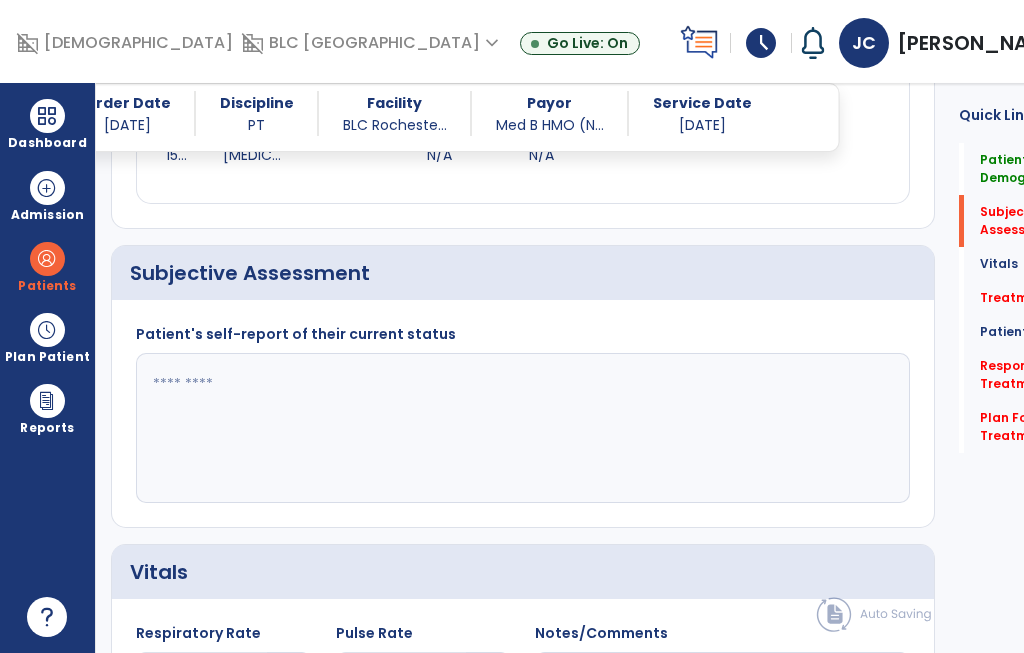 click 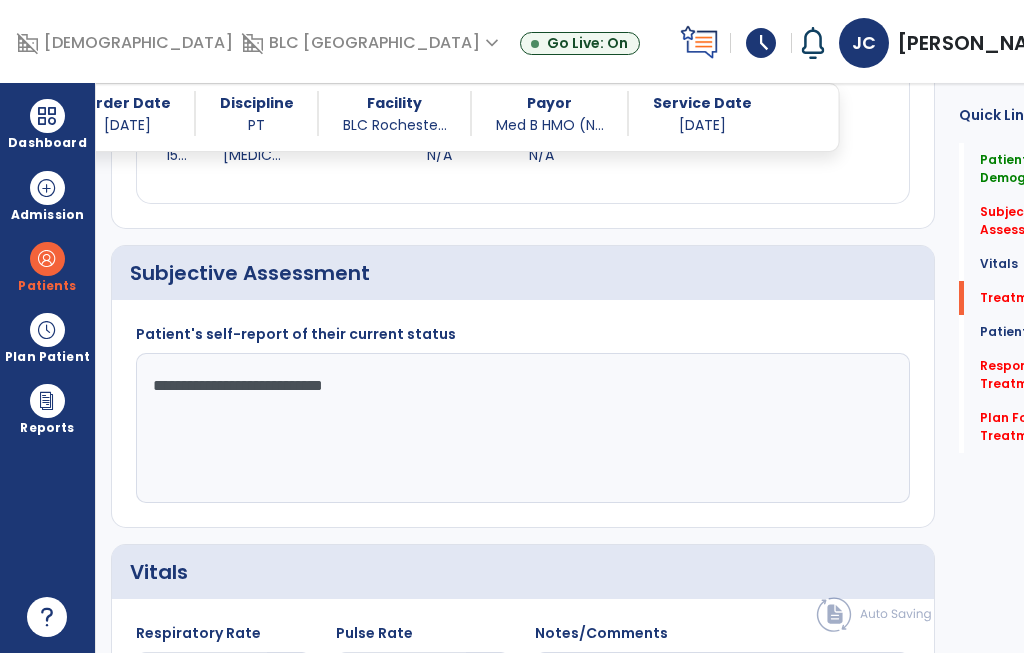 type on "**********" 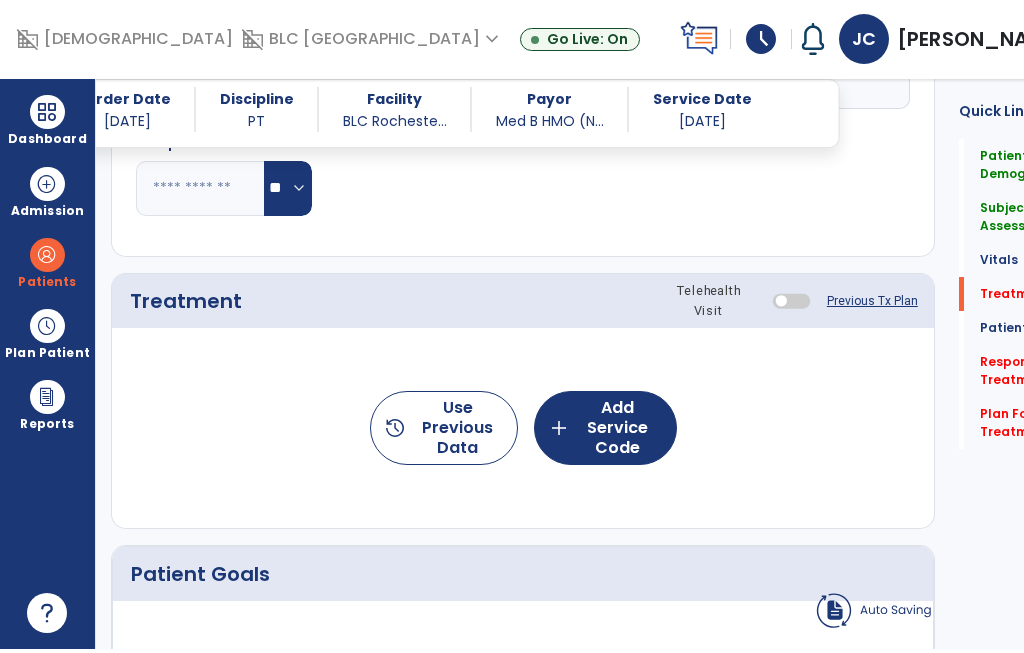 click on "add  Add Service Code" 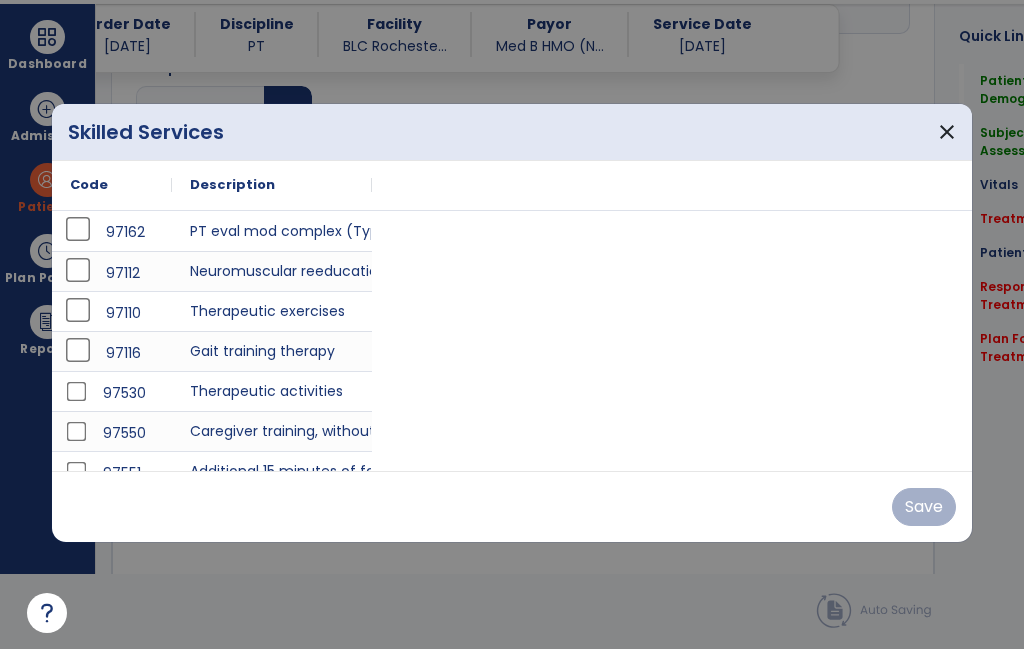 scroll, scrollTop: 0, scrollLeft: 0, axis: both 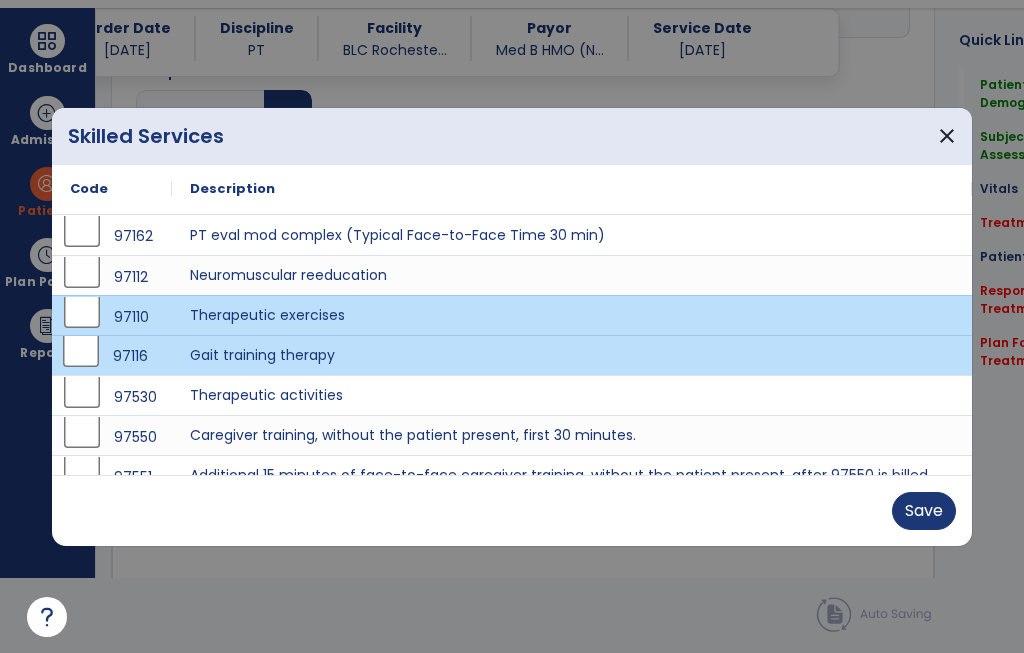 click on "Save" at bounding box center (924, 511) 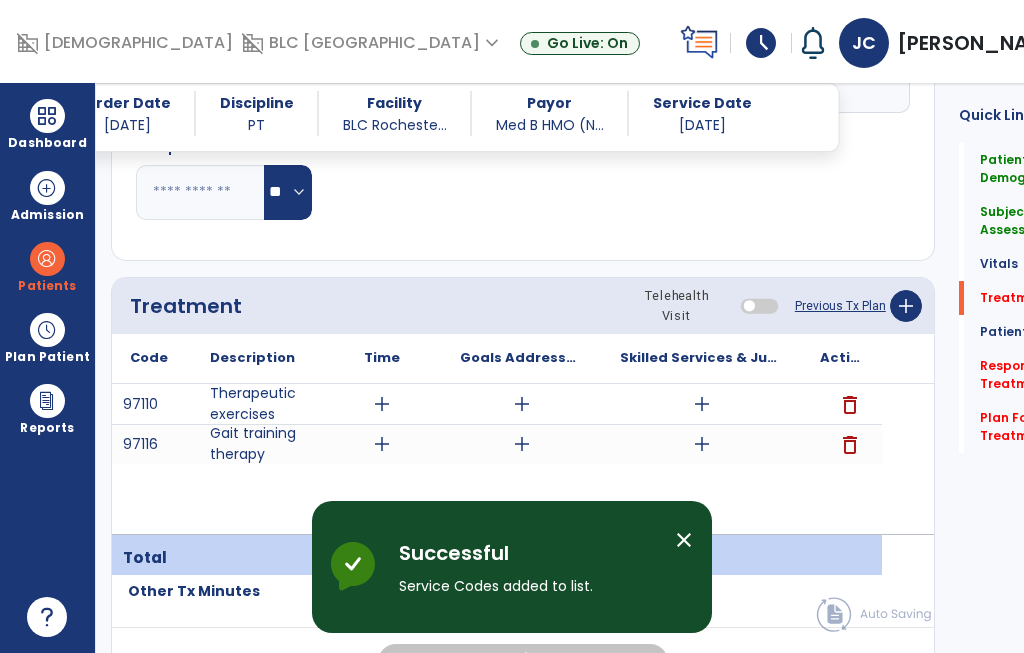 scroll, scrollTop: 75, scrollLeft: 0, axis: vertical 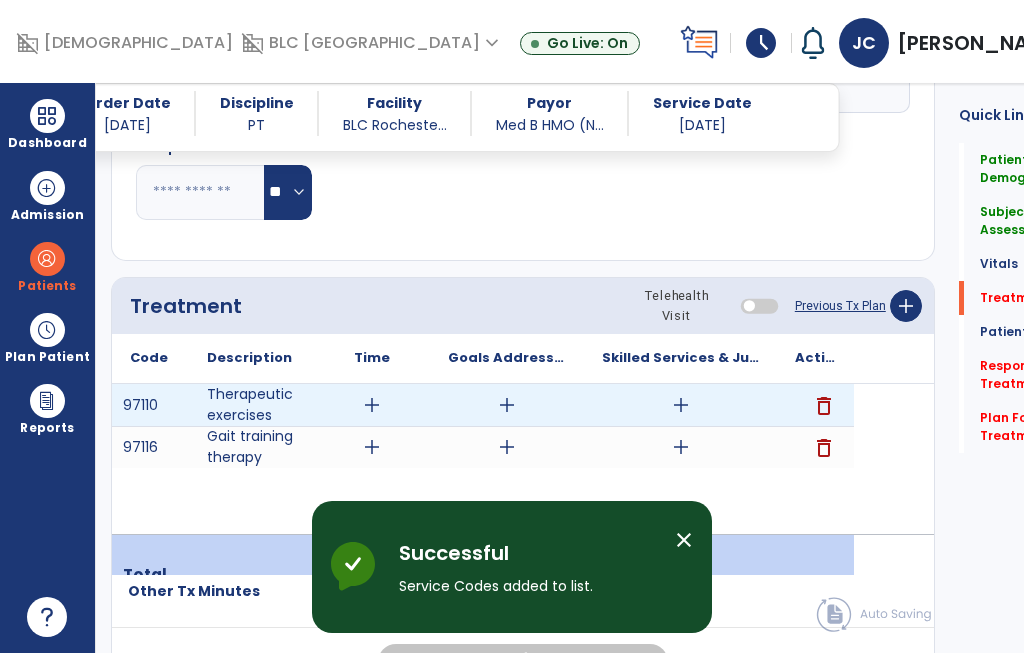 click on "add" at bounding box center [372, 405] 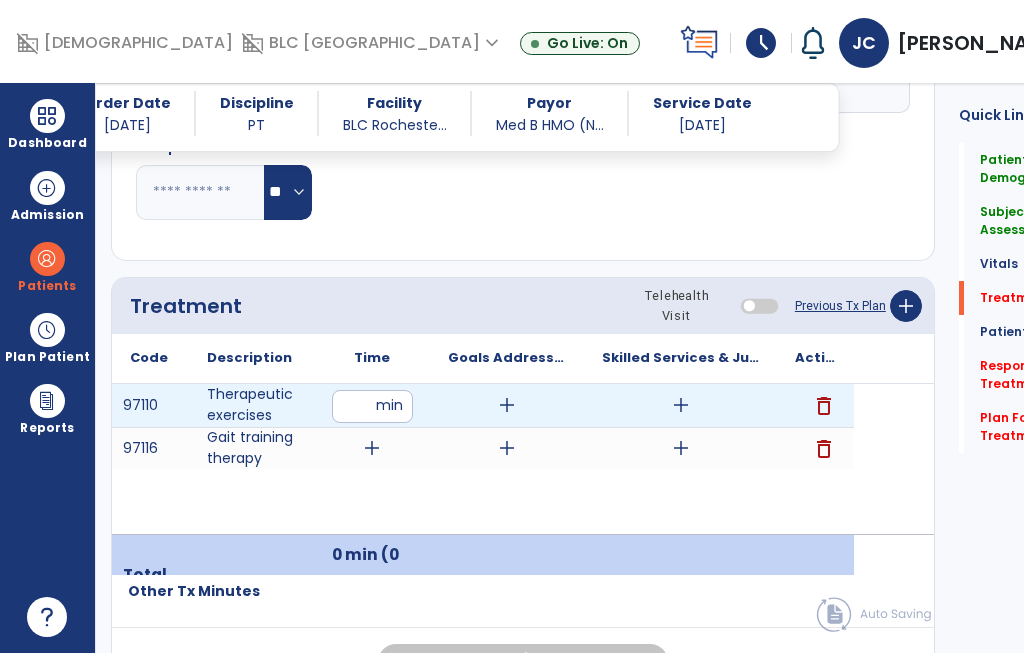 scroll, scrollTop: 7, scrollLeft: 0, axis: vertical 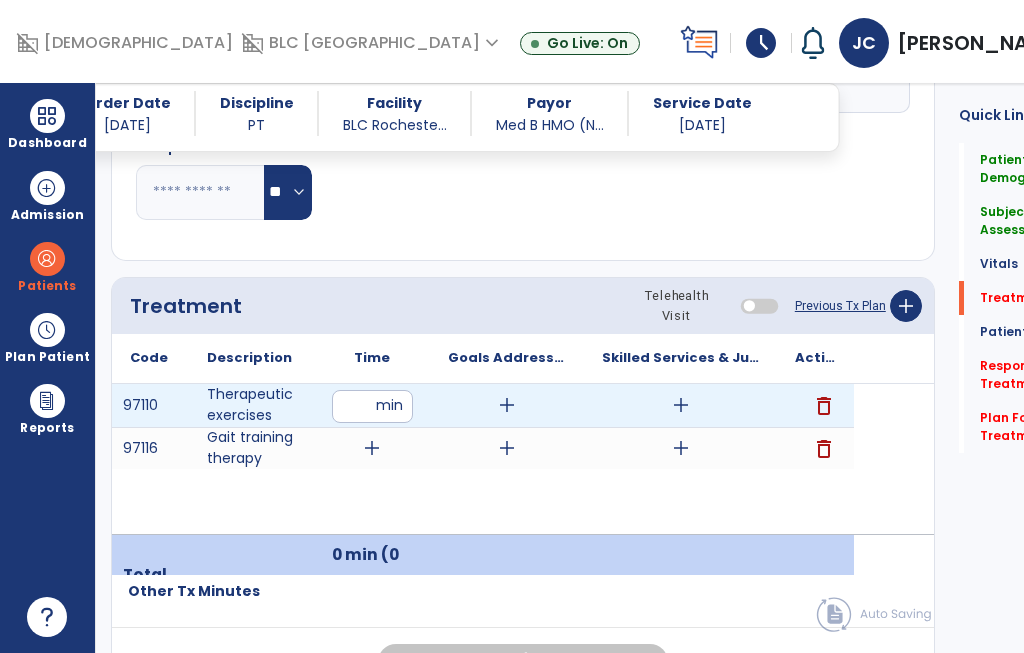 type on "**" 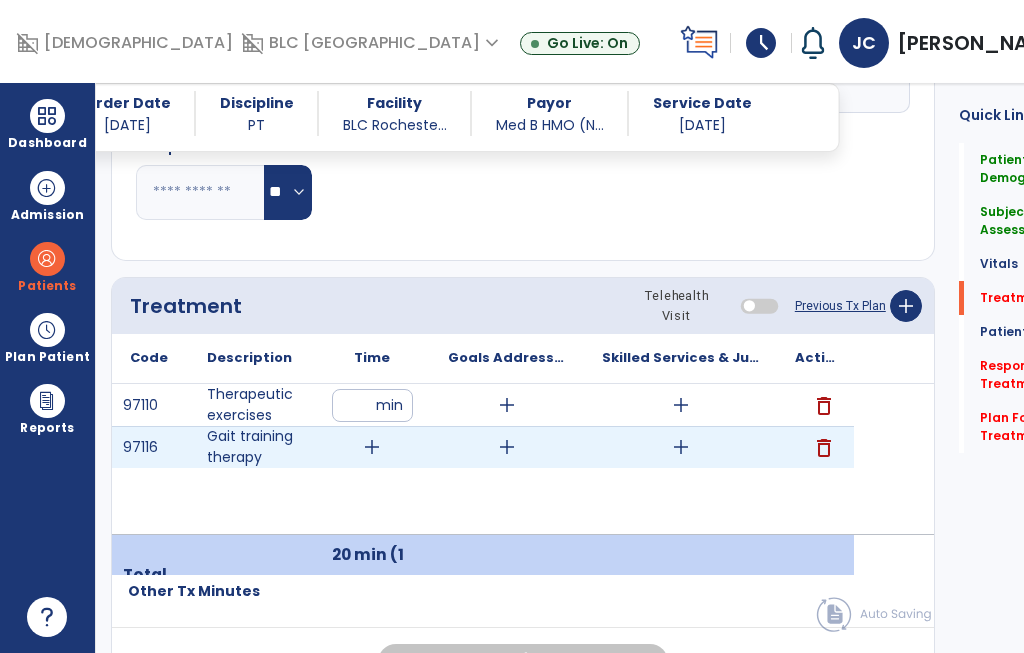 click on "add" at bounding box center [372, 447] 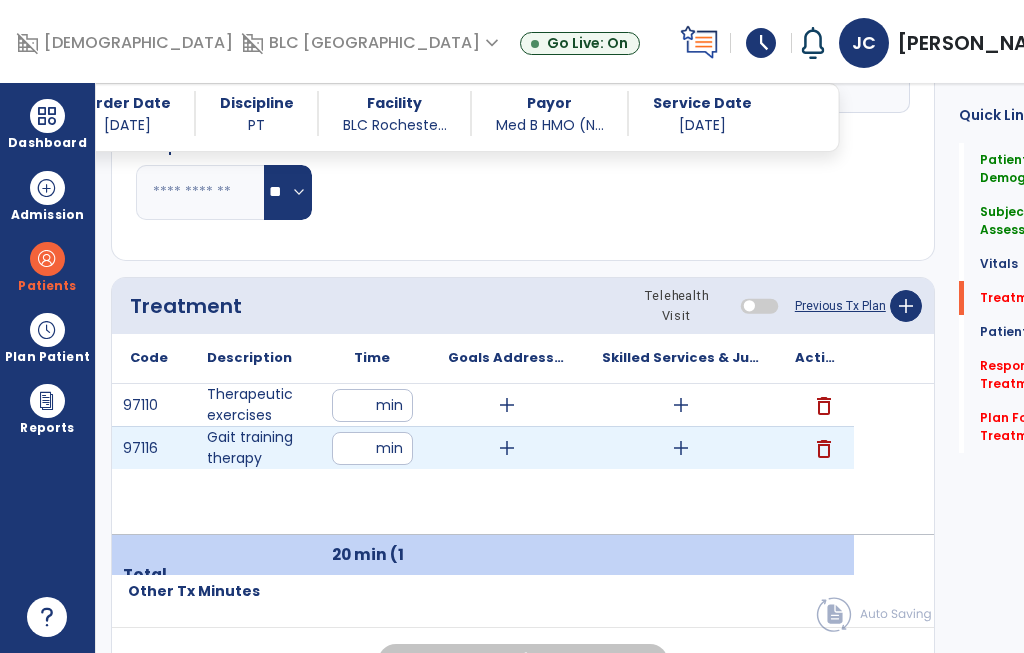 scroll, scrollTop: 6, scrollLeft: 0, axis: vertical 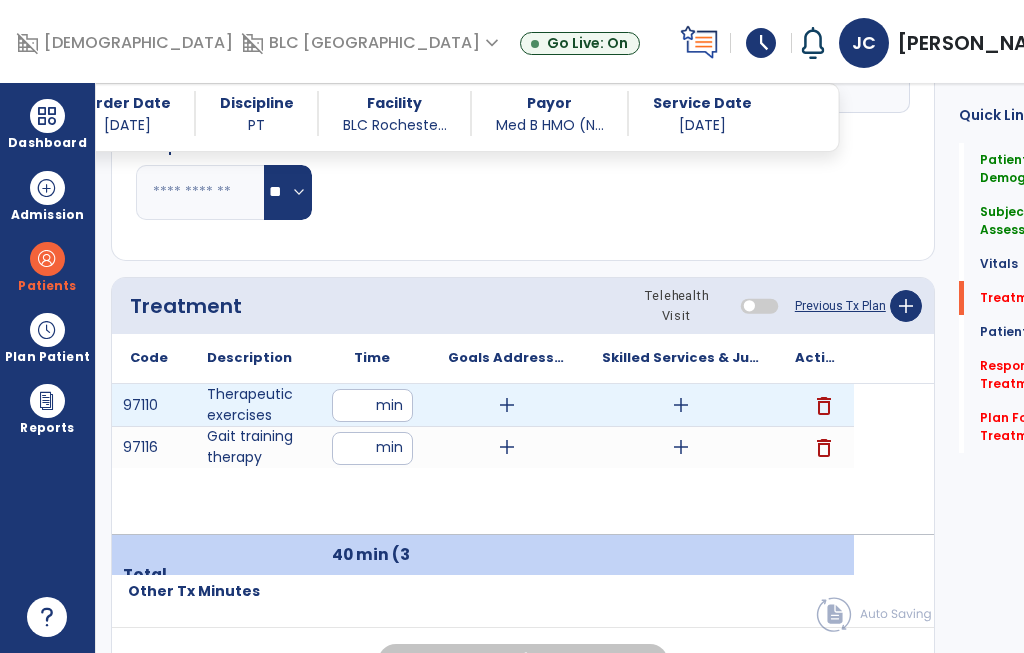 click on "add" at bounding box center [681, 405] 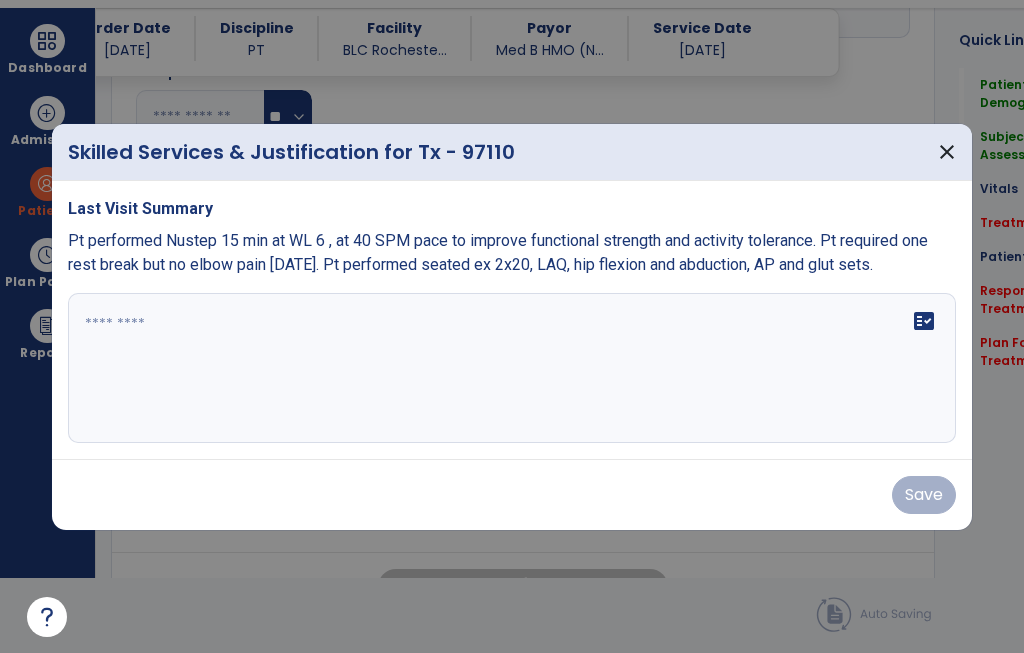 scroll, scrollTop: 0, scrollLeft: 0, axis: both 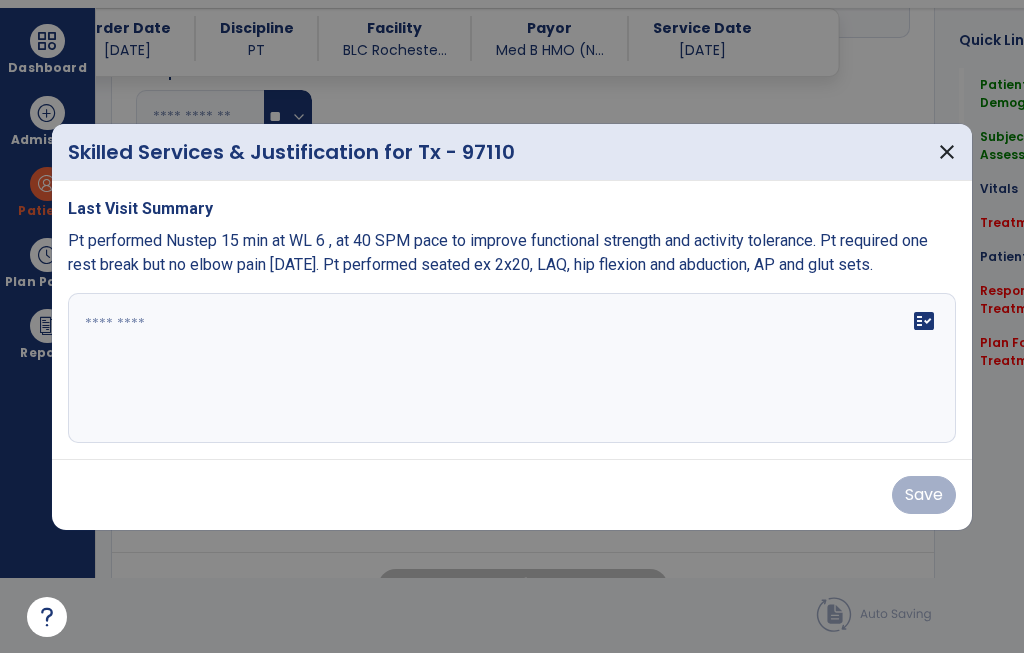 click on "fact_check" at bounding box center [512, 368] 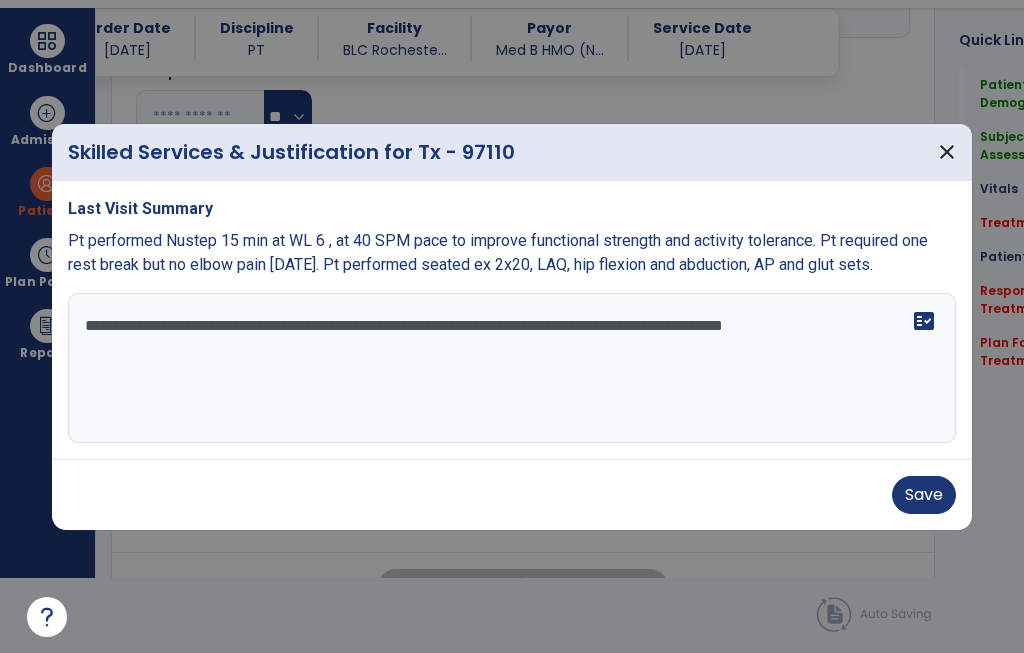 click on "**********" at bounding box center (512, 368) 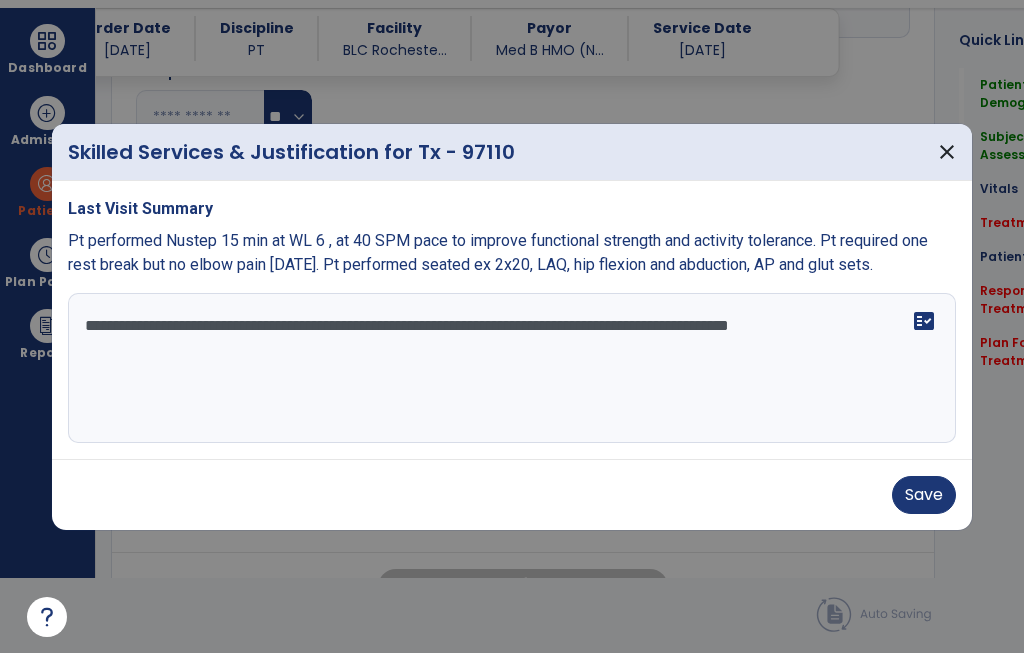 click on "**********" at bounding box center (512, 368) 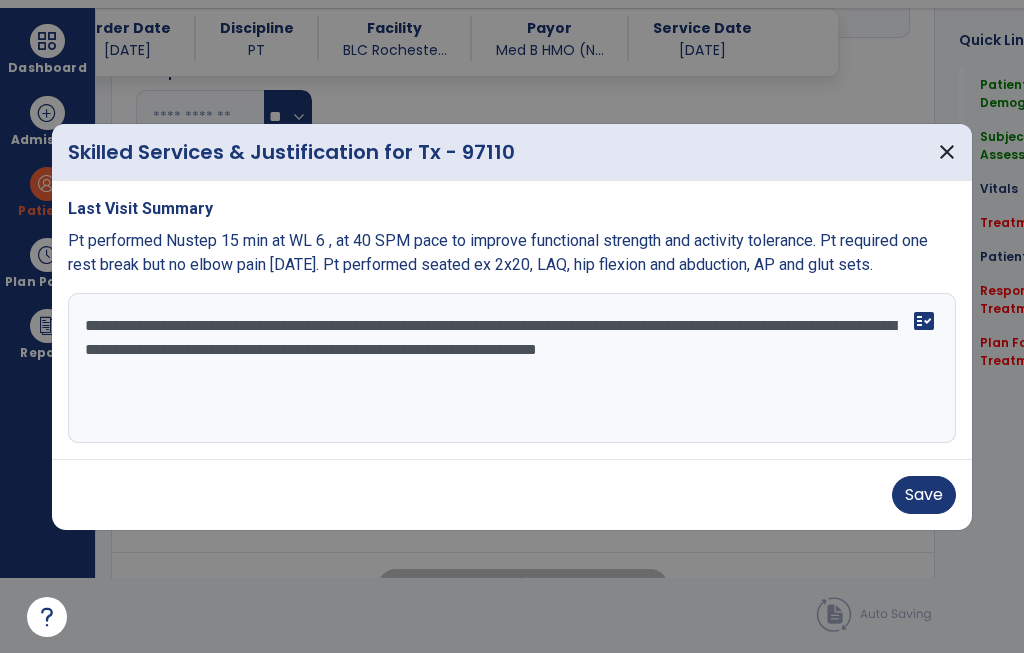 click on "**********" at bounding box center (512, 368) 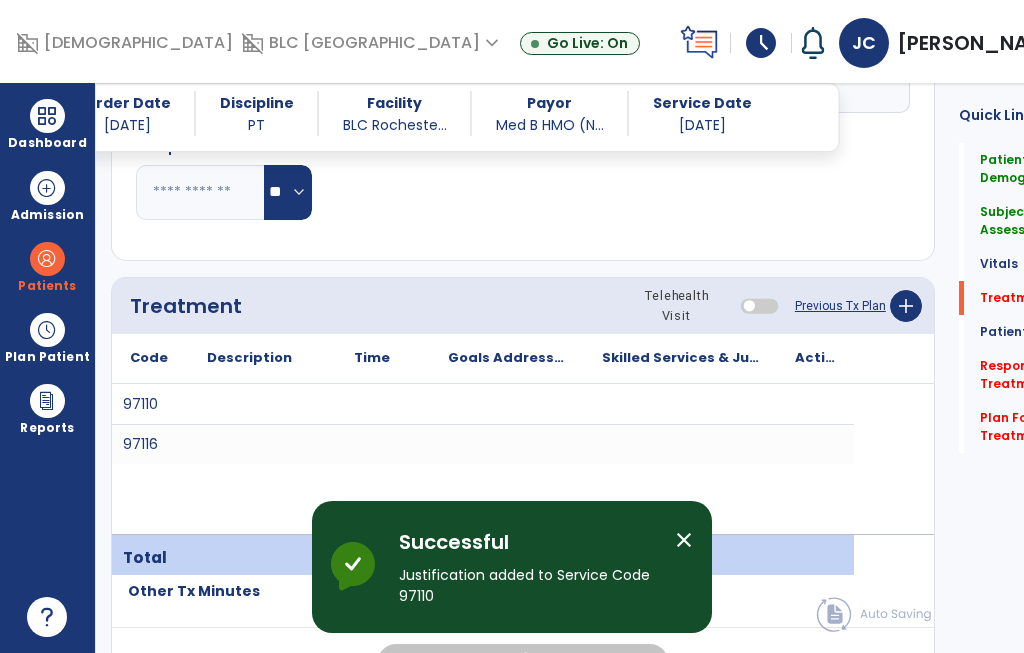 scroll, scrollTop: 75, scrollLeft: 0, axis: vertical 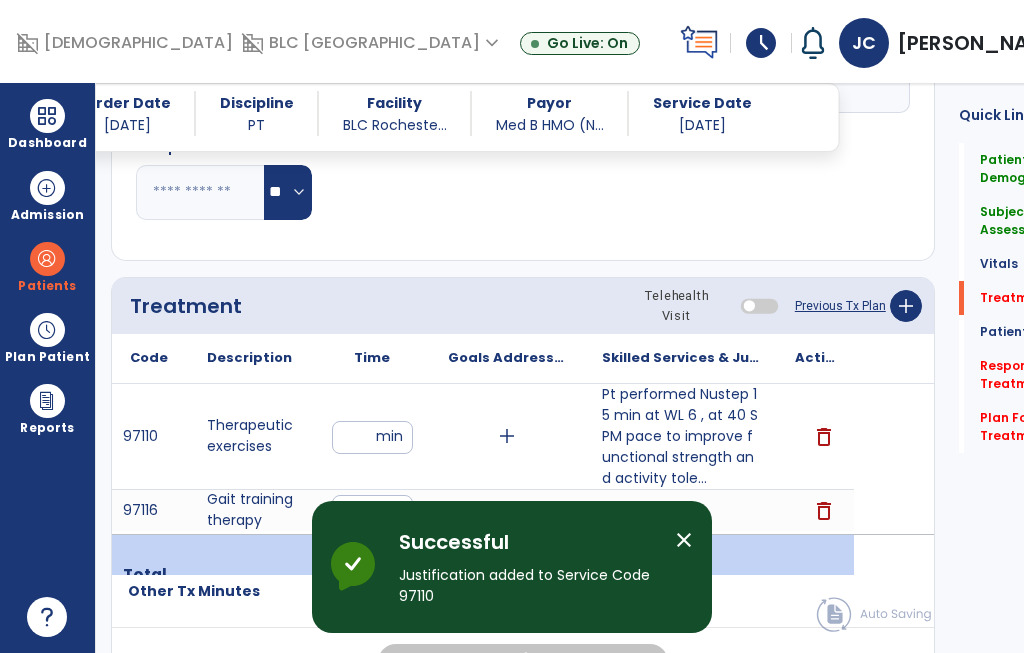 click on "add" at bounding box center [680, 510] 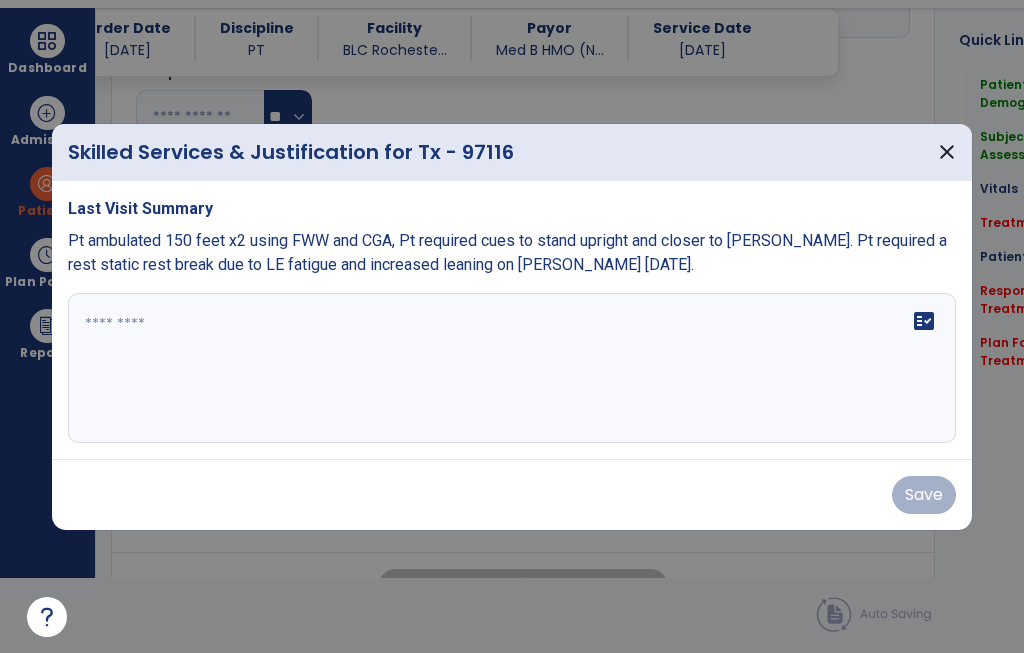 scroll, scrollTop: 0, scrollLeft: 0, axis: both 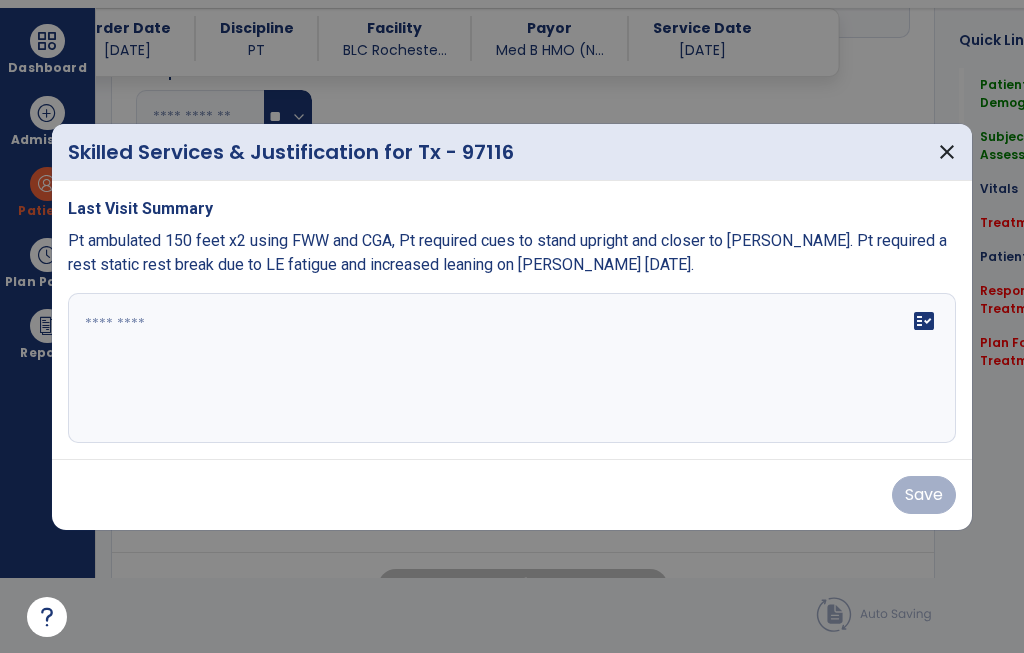 click on "Save" at bounding box center (512, 495) 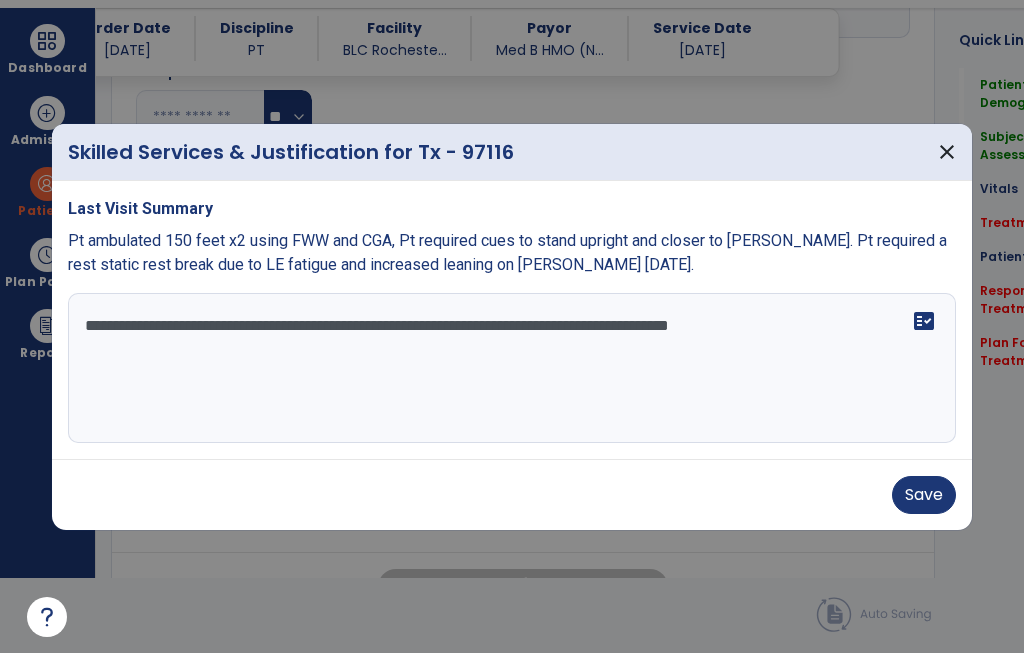 scroll, scrollTop: 0, scrollLeft: 0, axis: both 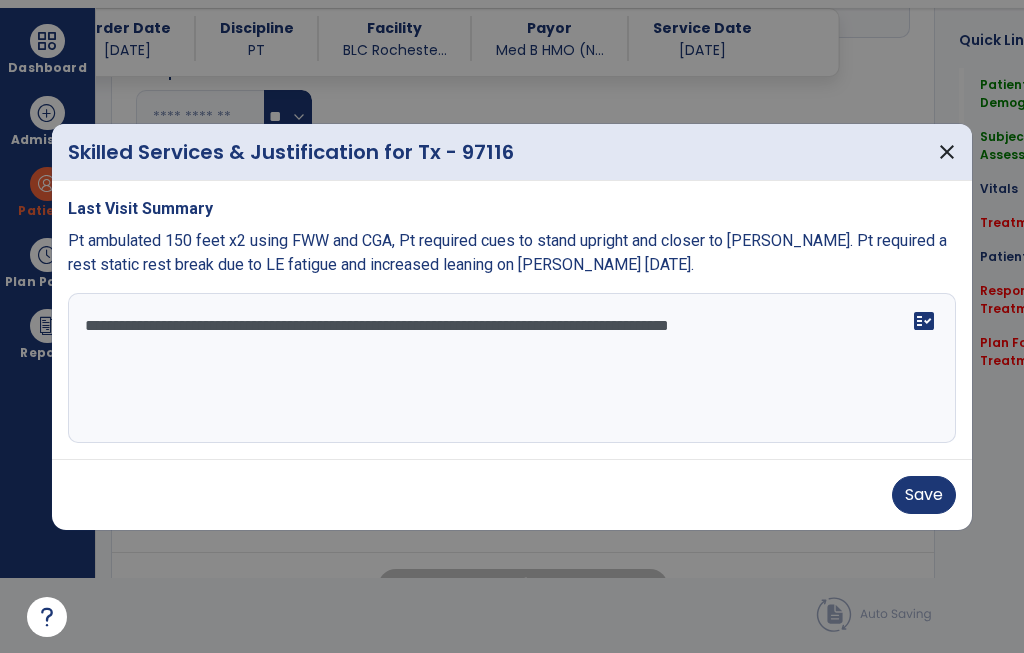 click on "**********" at bounding box center [512, 368] 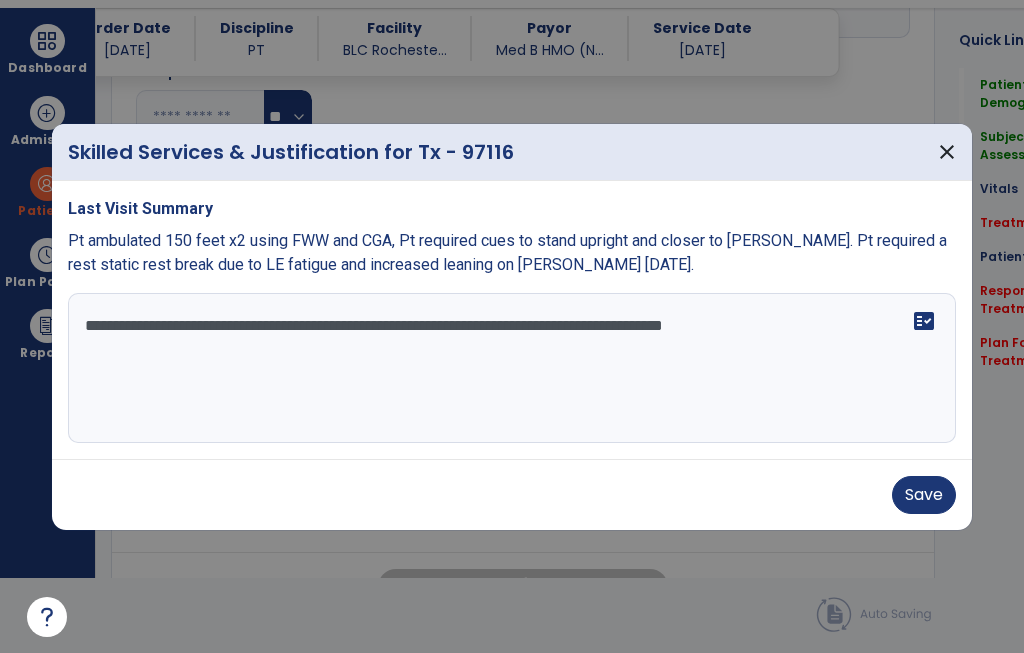 click on "**********" at bounding box center (512, 368) 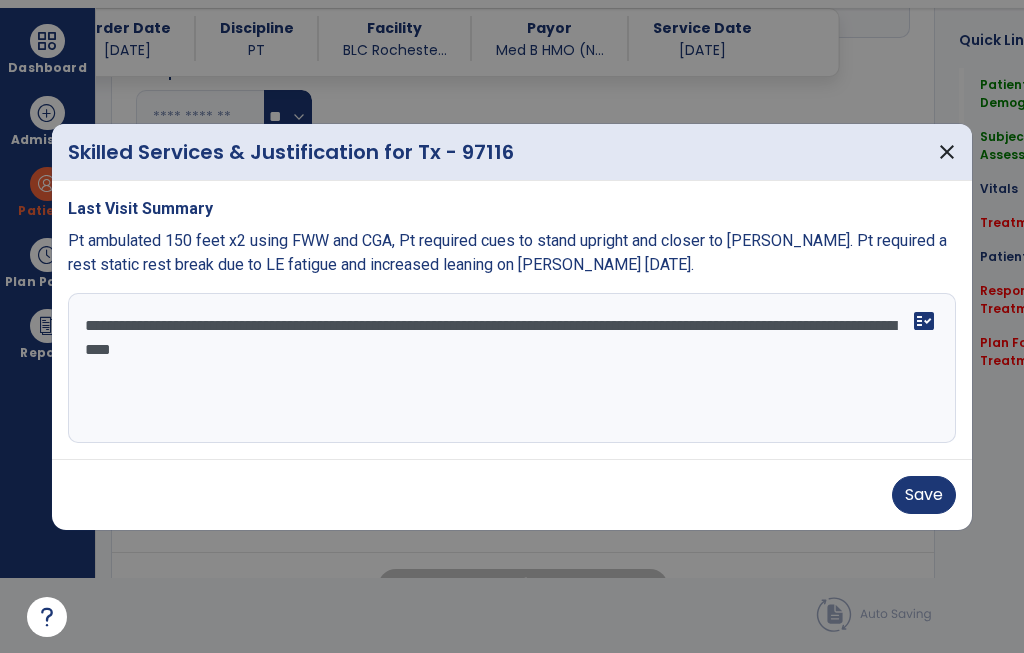 type on "**********" 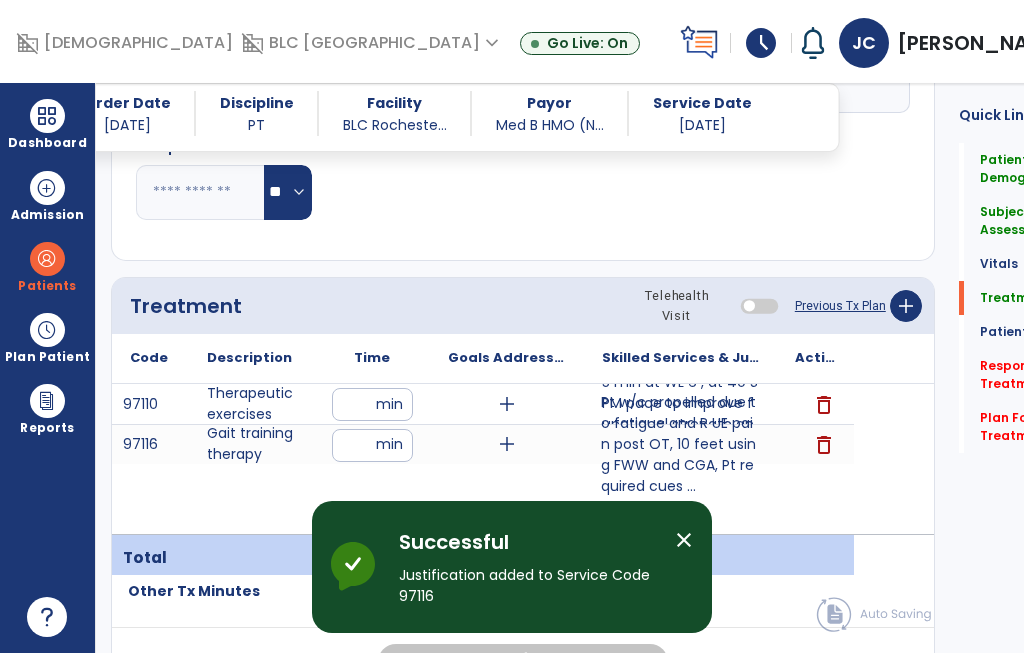 scroll, scrollTop: 75, scrollLeft: 0, axis: vertical 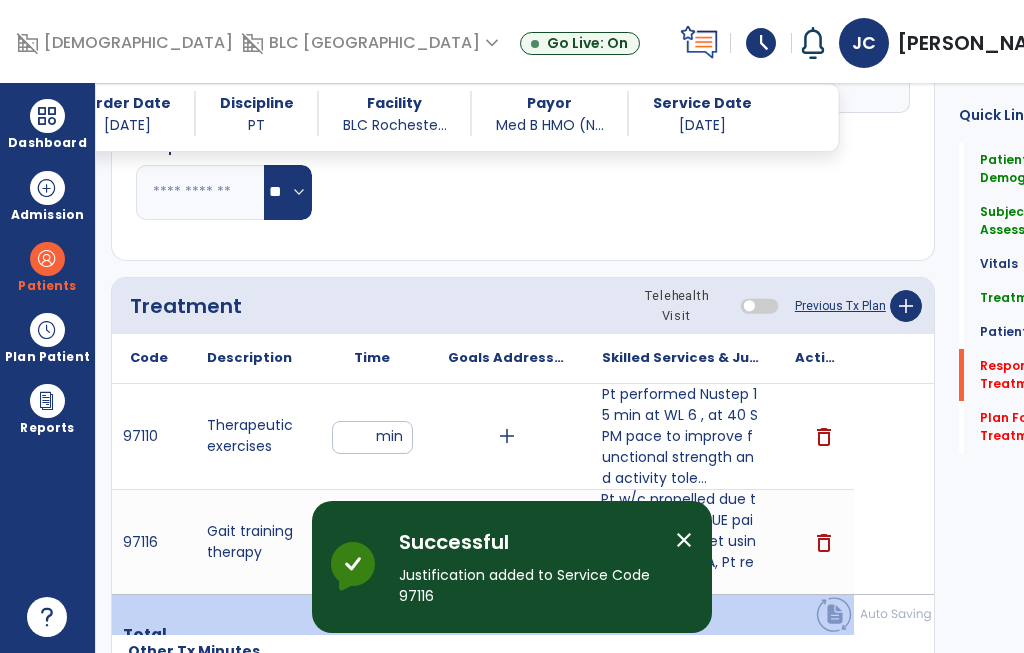 click on "Response To Treatment   *" 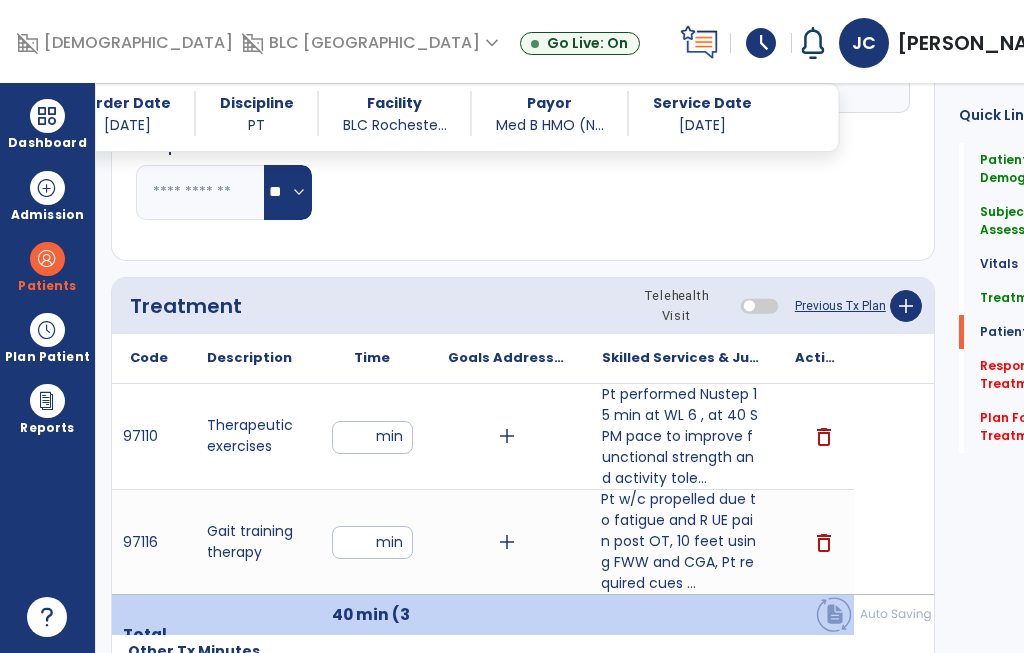scroll, scrollTop: 2630, scrollLeft: 0, axis: vertical 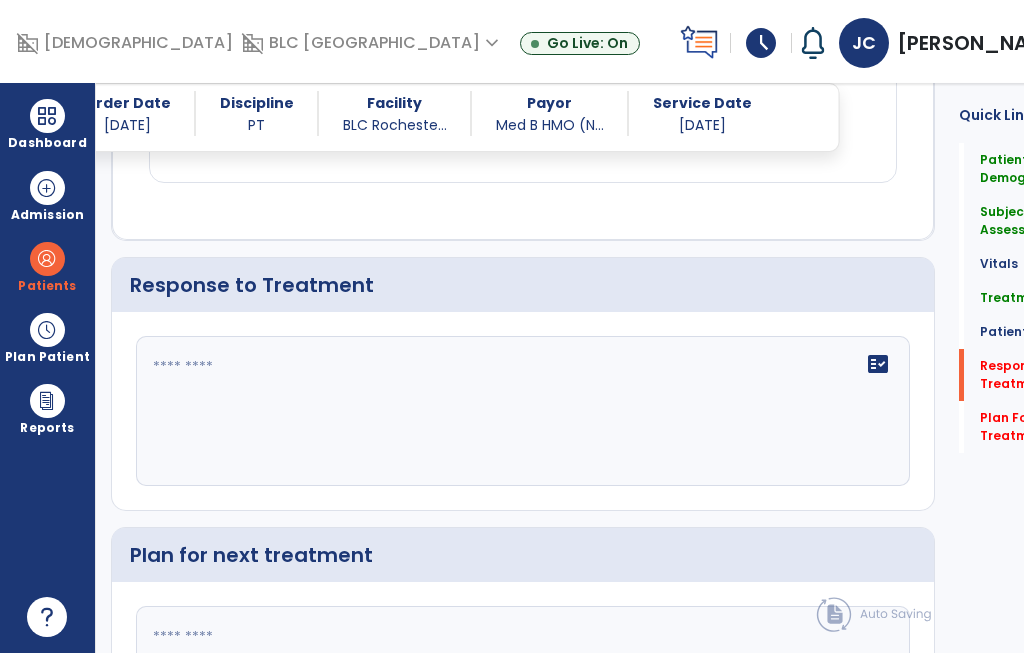 click on "fact_check" 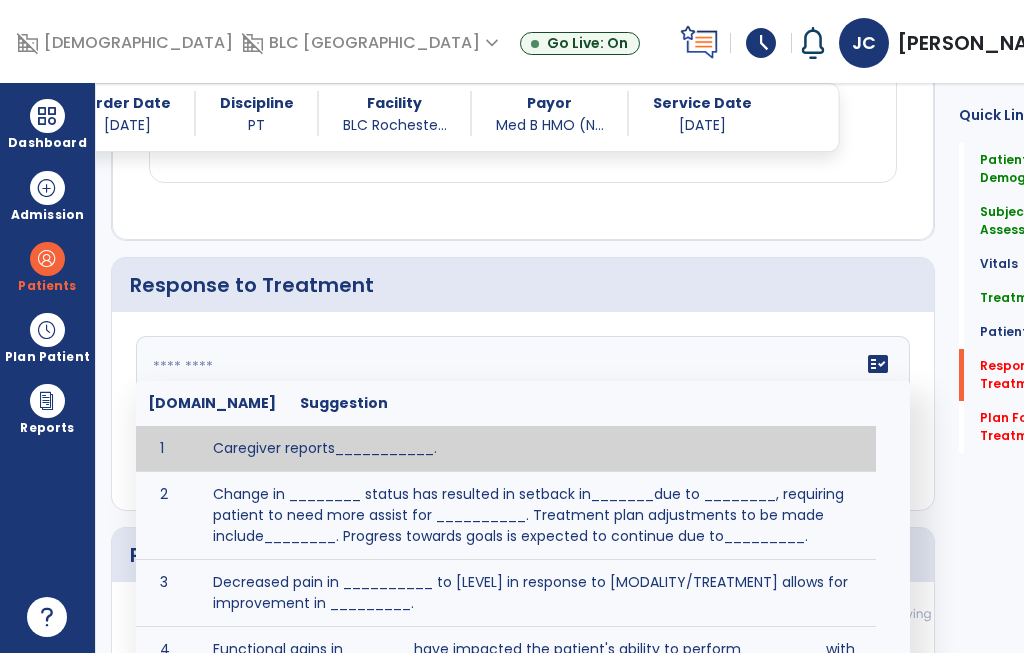 type on "*" 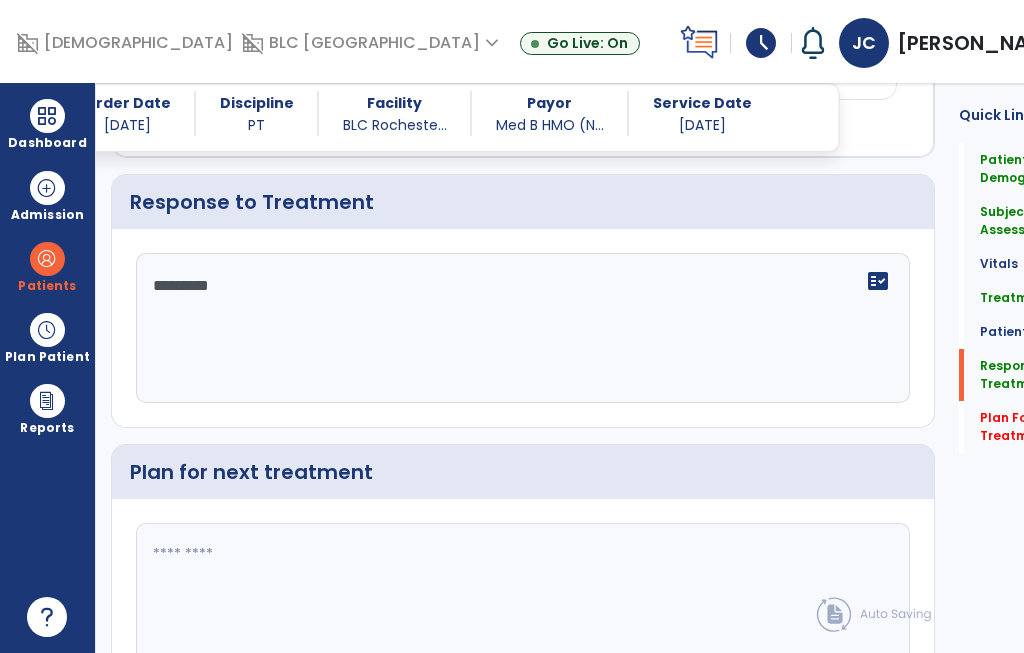 scroll, scrollTop: 2711, scrollLeft: 0, axis: vertical 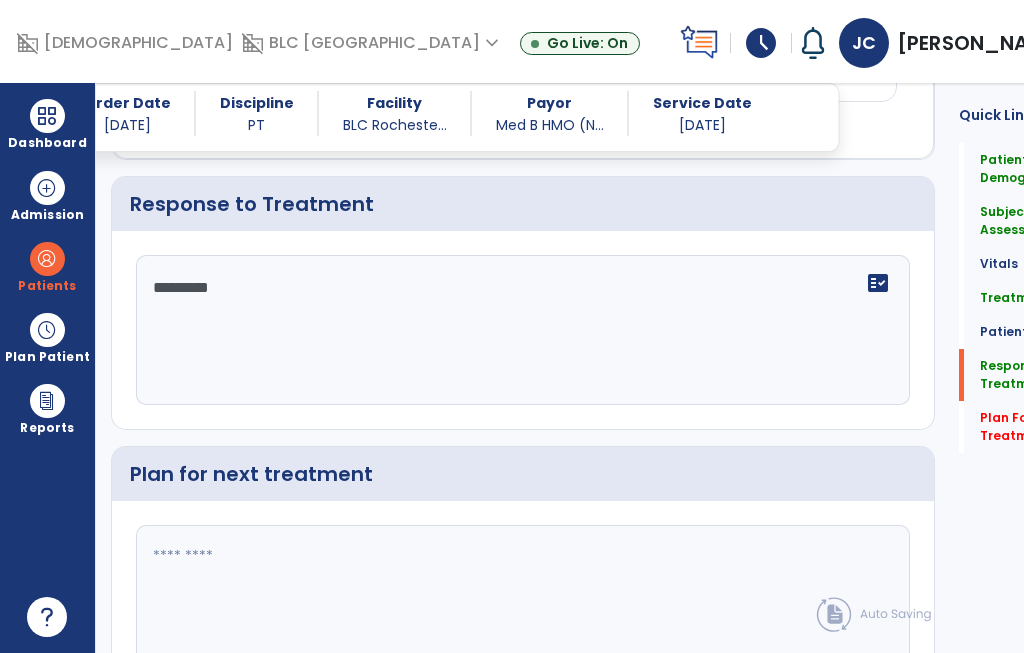 type on "********" 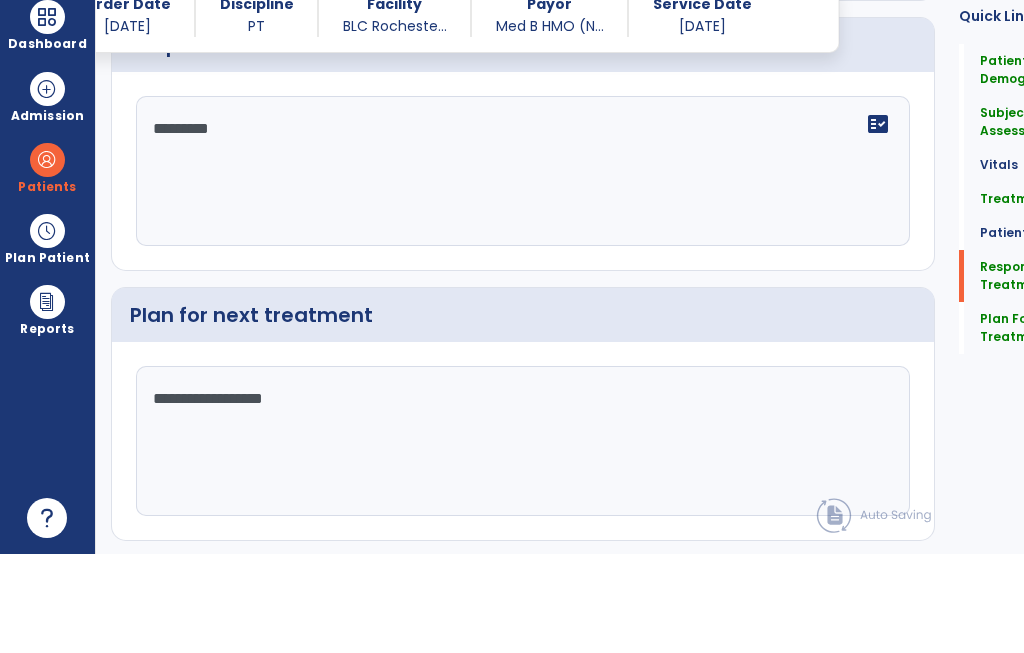type on "**********" 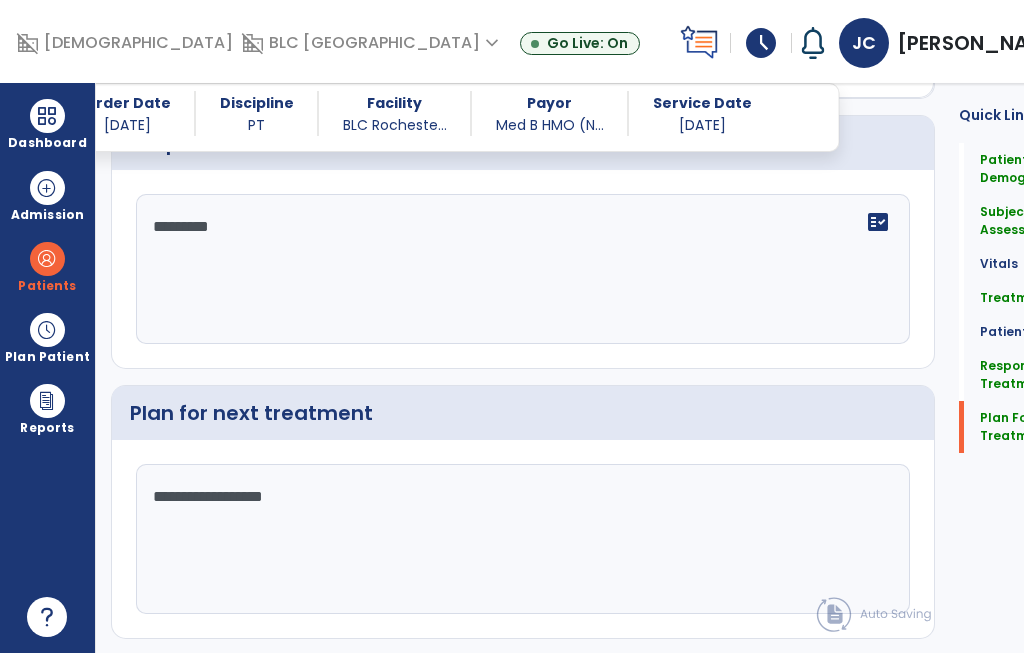 scroll, scrollTop: 2771, scrollLeft: 0, axis: vertical 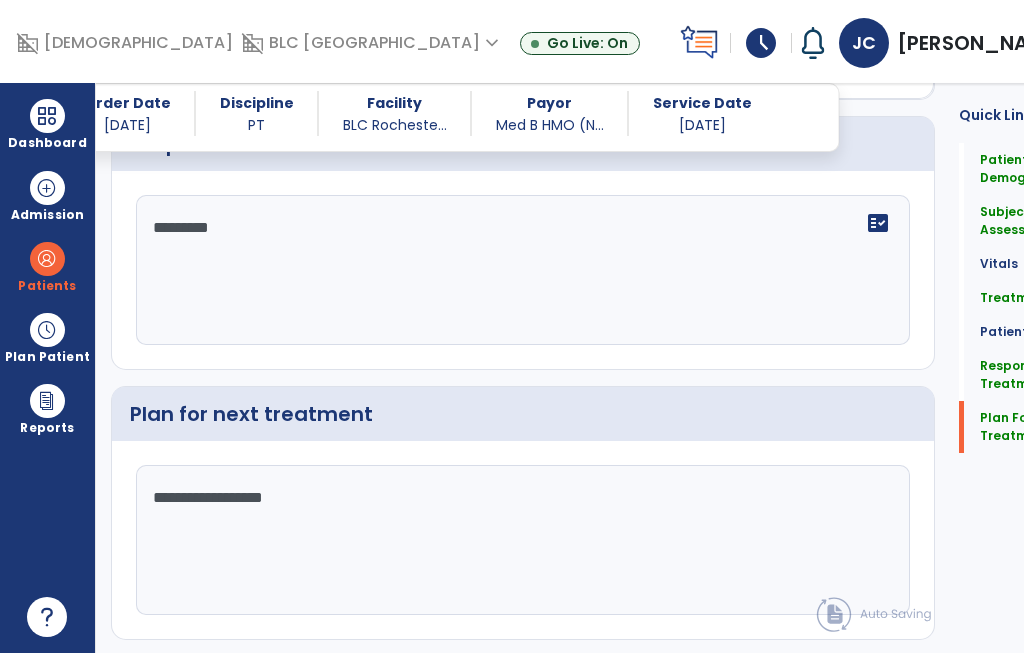 click on "Sign Doc" 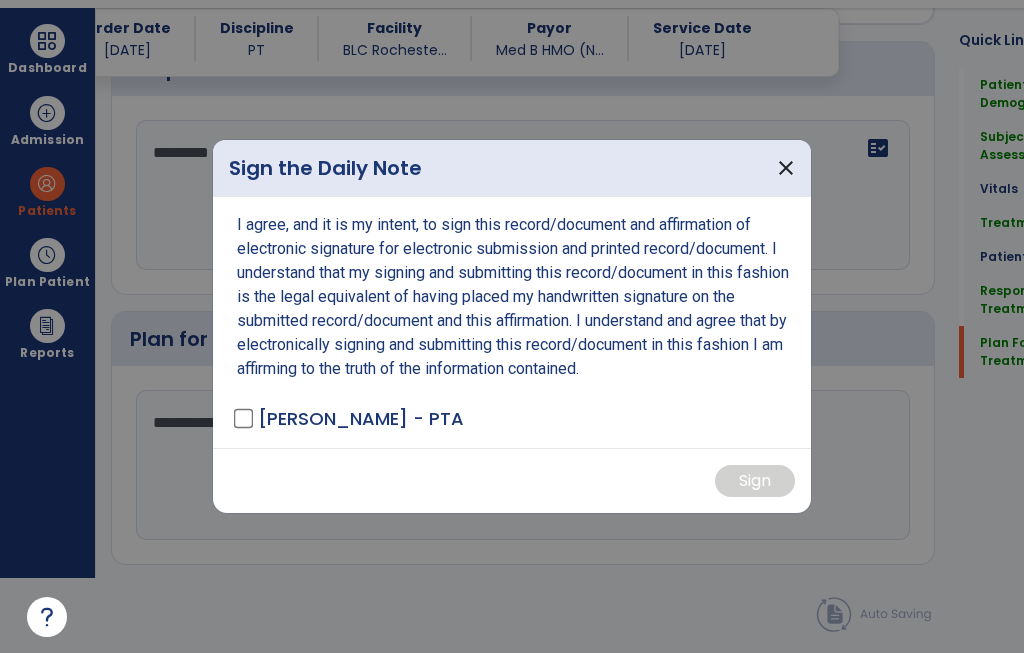 scroll, scrollTop: 0, scrollLeft: 0, axis: both 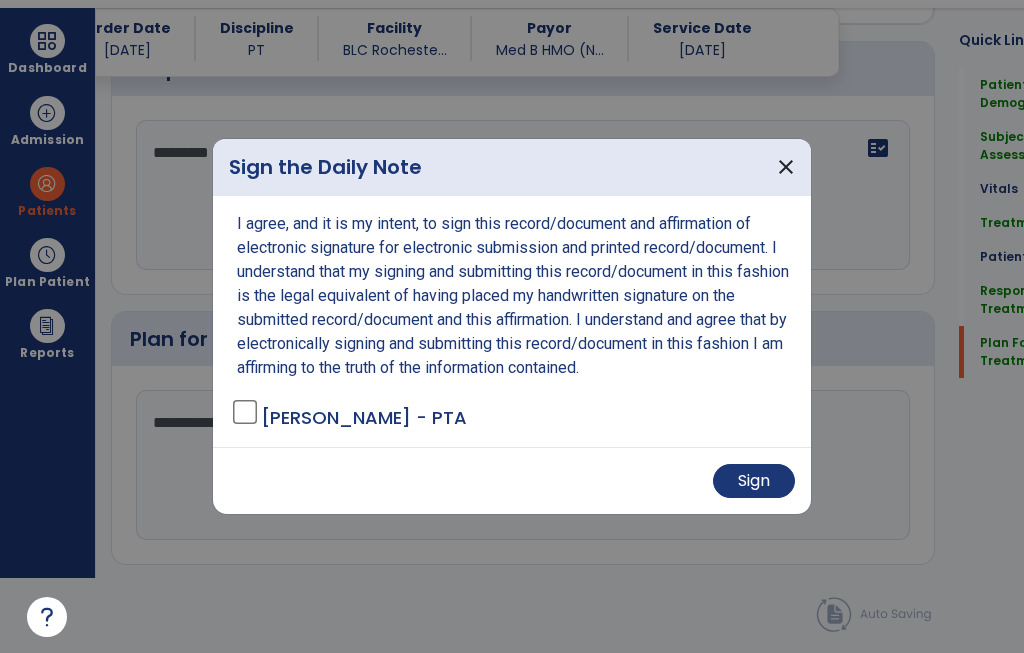 click on "Sign" at bounding box center [754, 481] 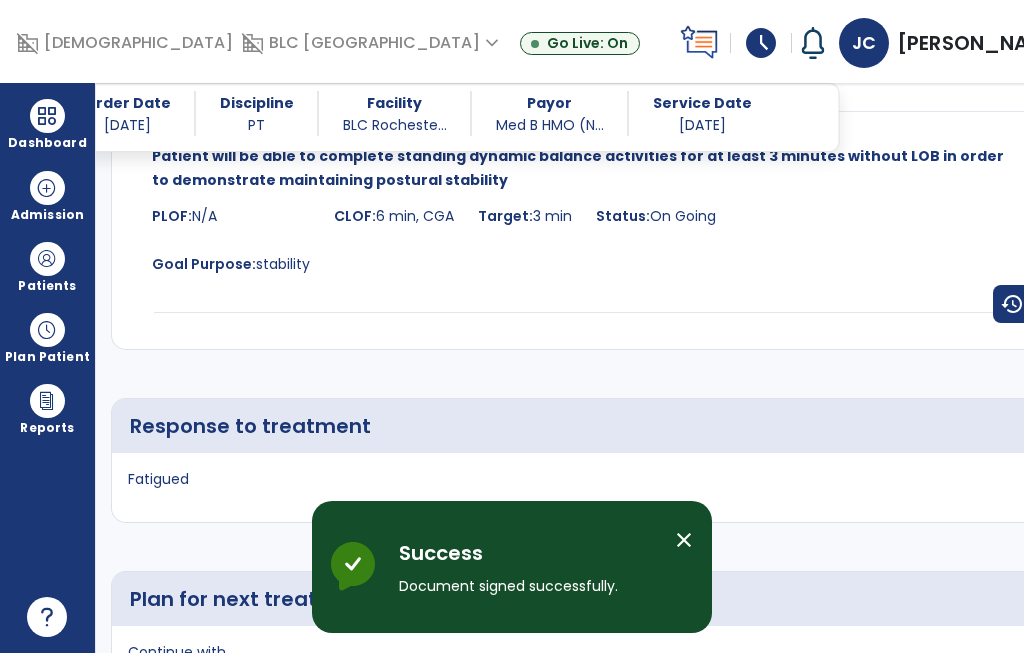 scroll, scrollTop: 75, scrollLeft: 0, axis: vertical 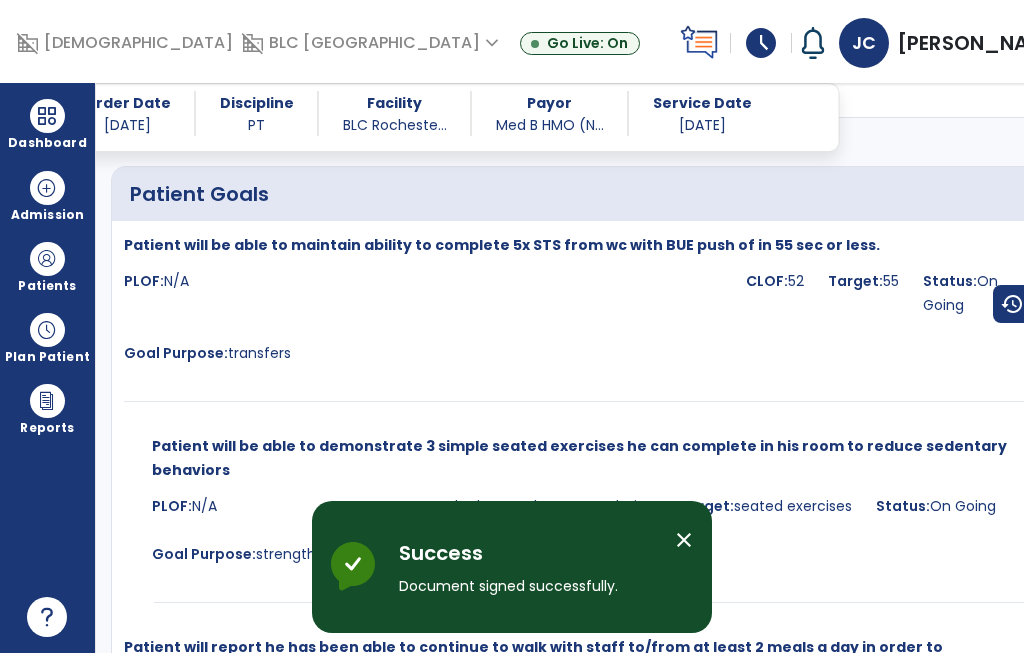 click at bounding box center (47, 116) 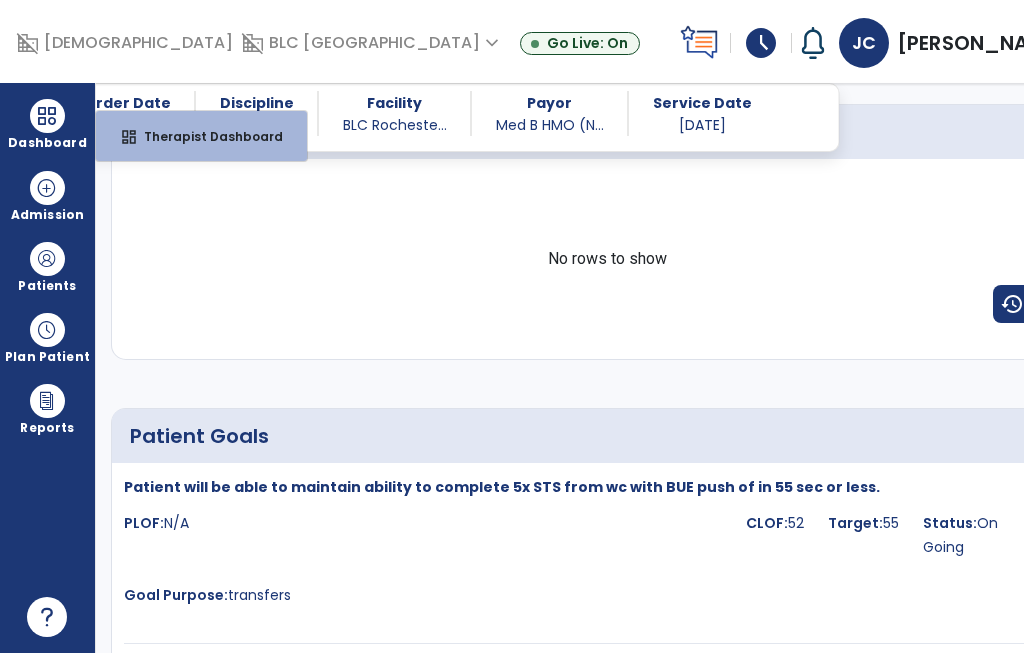 click at bounding box center (47, 116) 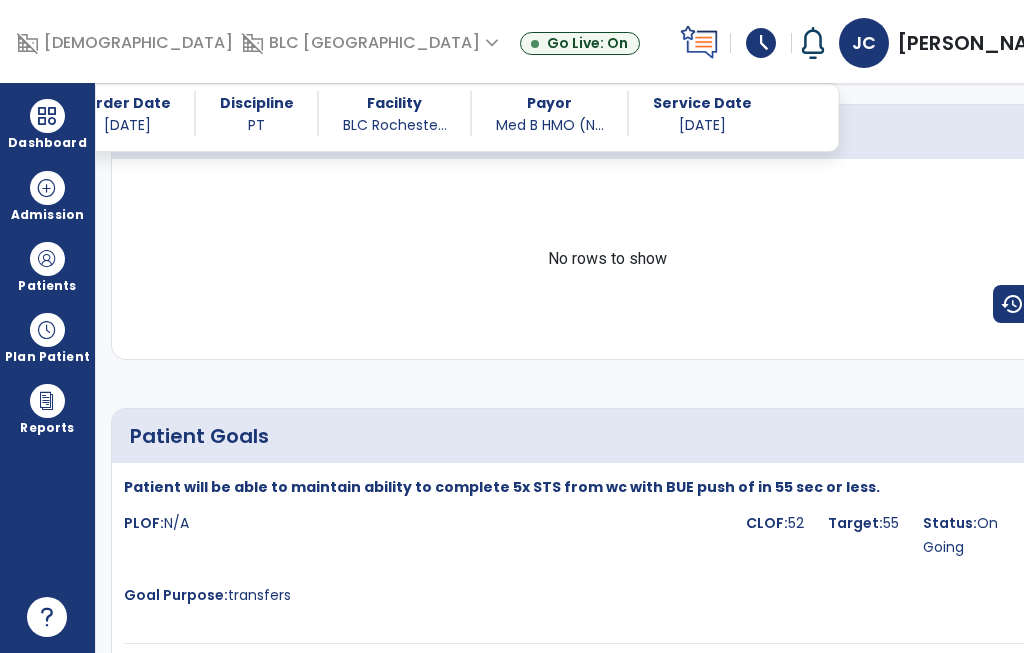 click on "[DATE]" at bounding box center [127, 125] 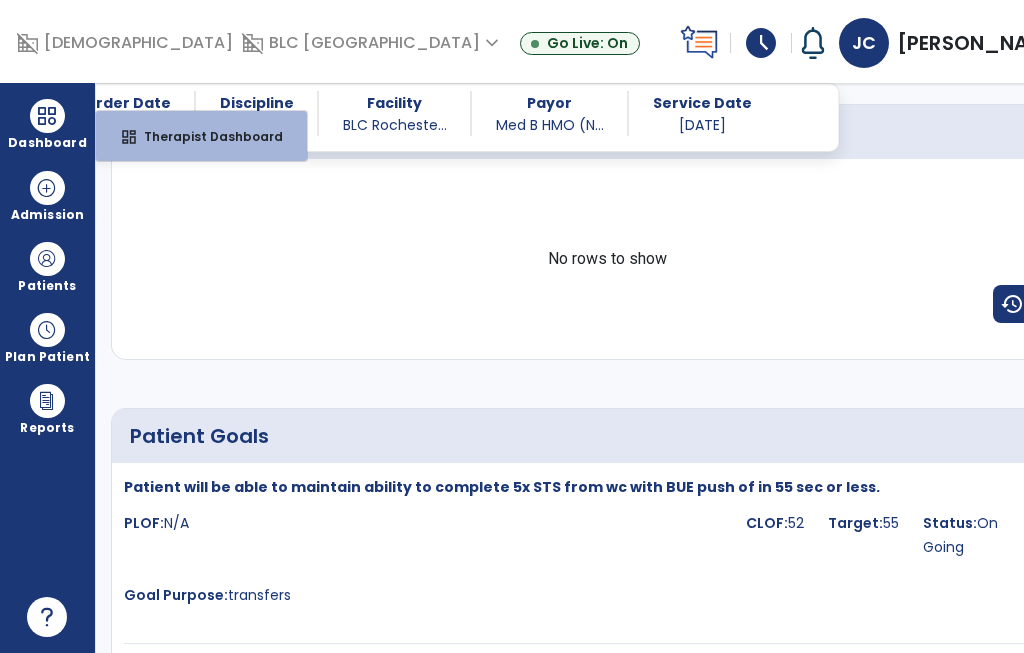 click on "dashboard  Therapist Dashboard" at bounding box center [201, 136] 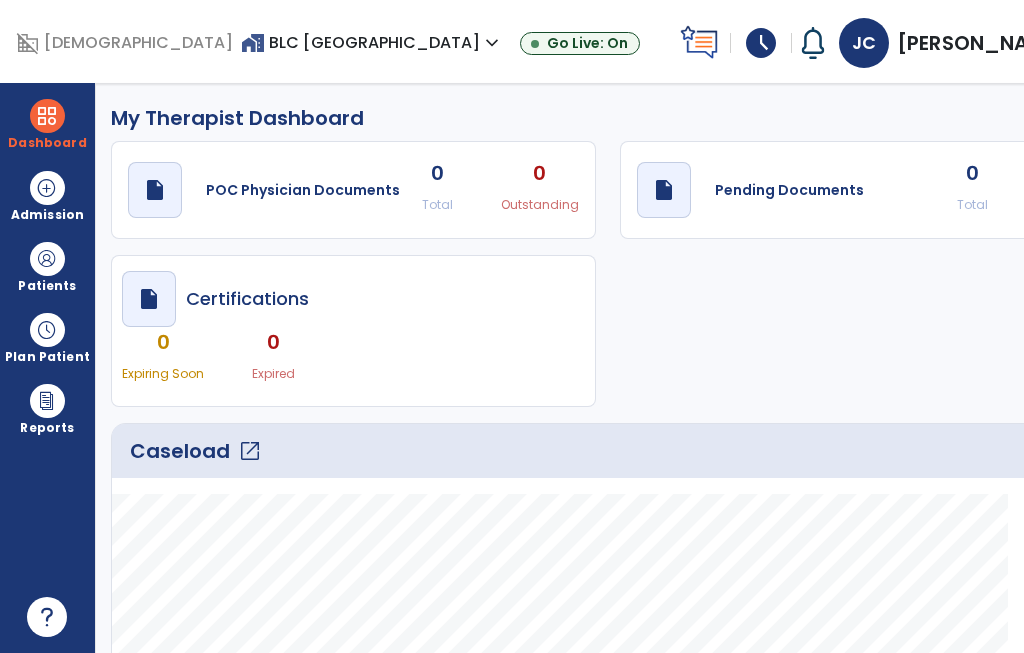 scroll, scrollTop: 0, scrollLeft: 0, axis: both 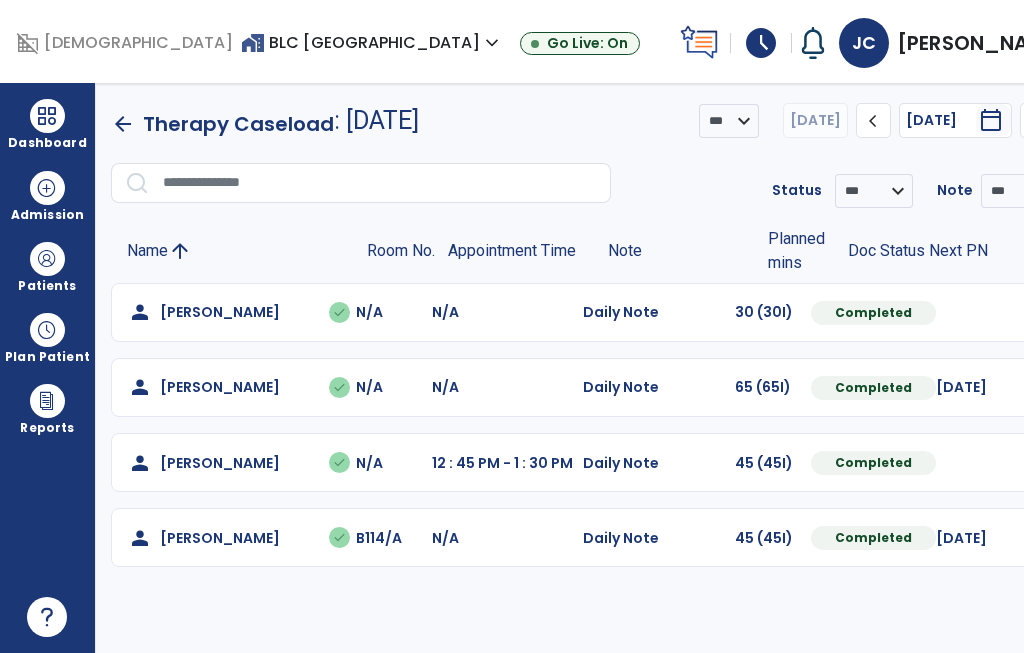 click at bounding box center (47, 330) 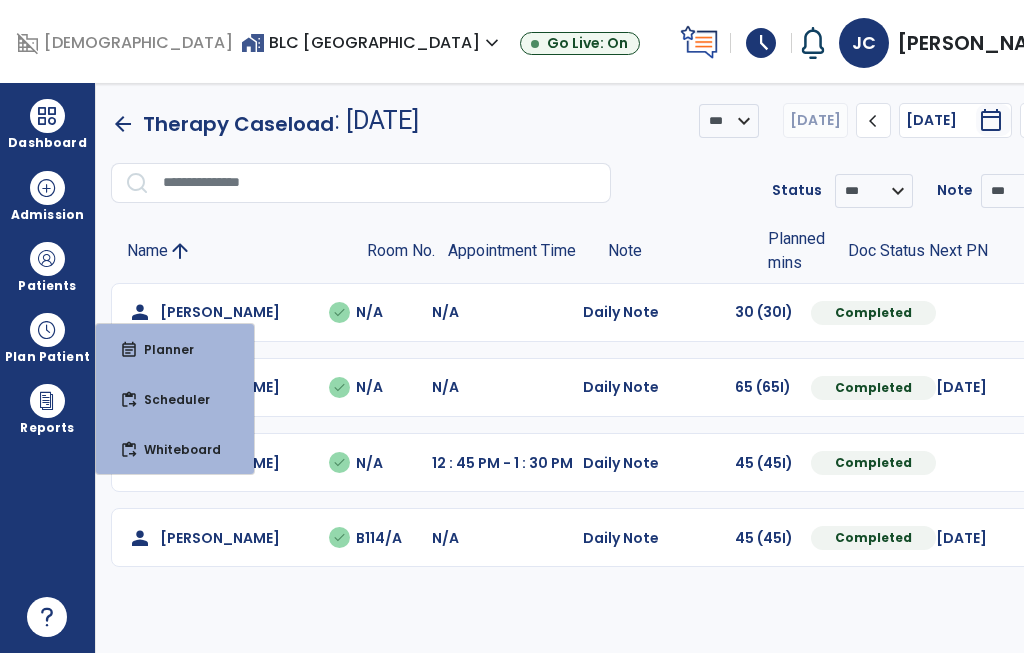 click on "Scheduler" at bounding box center [169, 399] 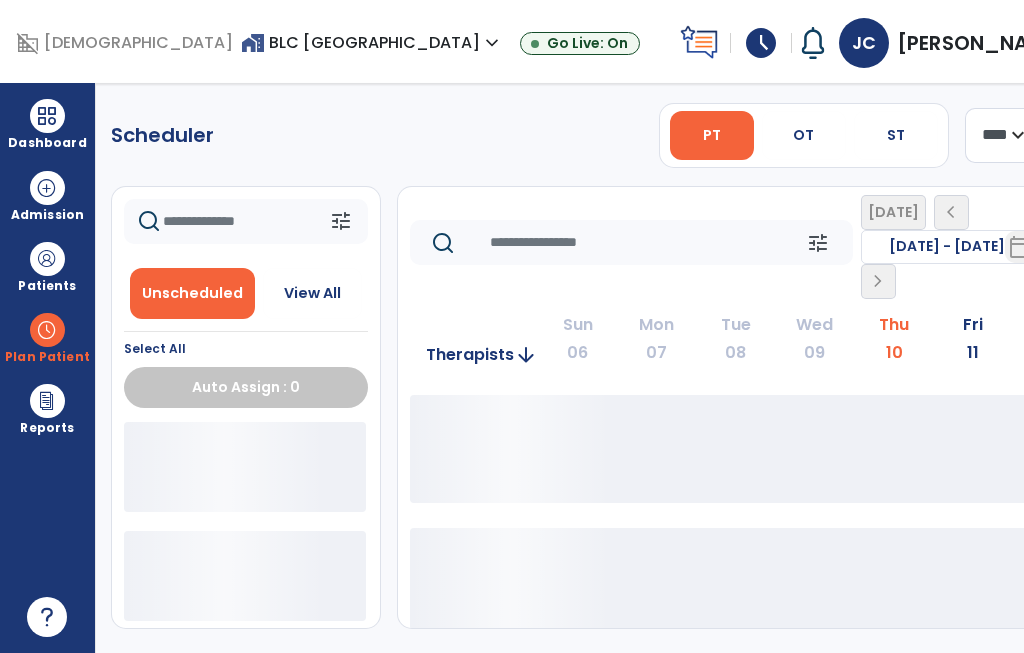 click on "**** ***" 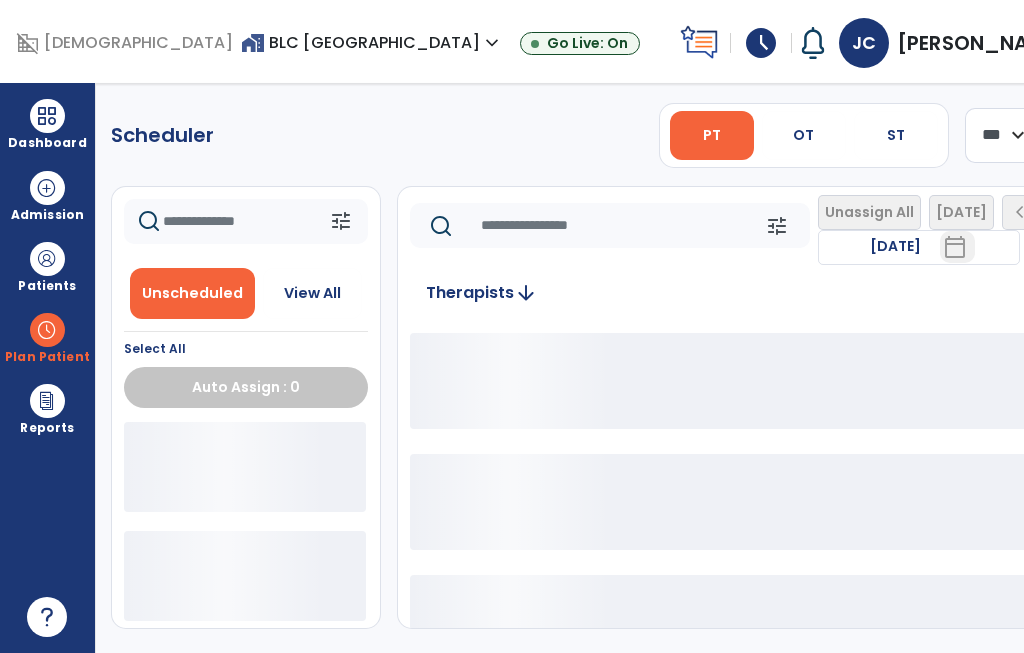 click on "Unassign All   [DATE]  chevron_left [DATE]  *********  calendar_today  chevron_right" 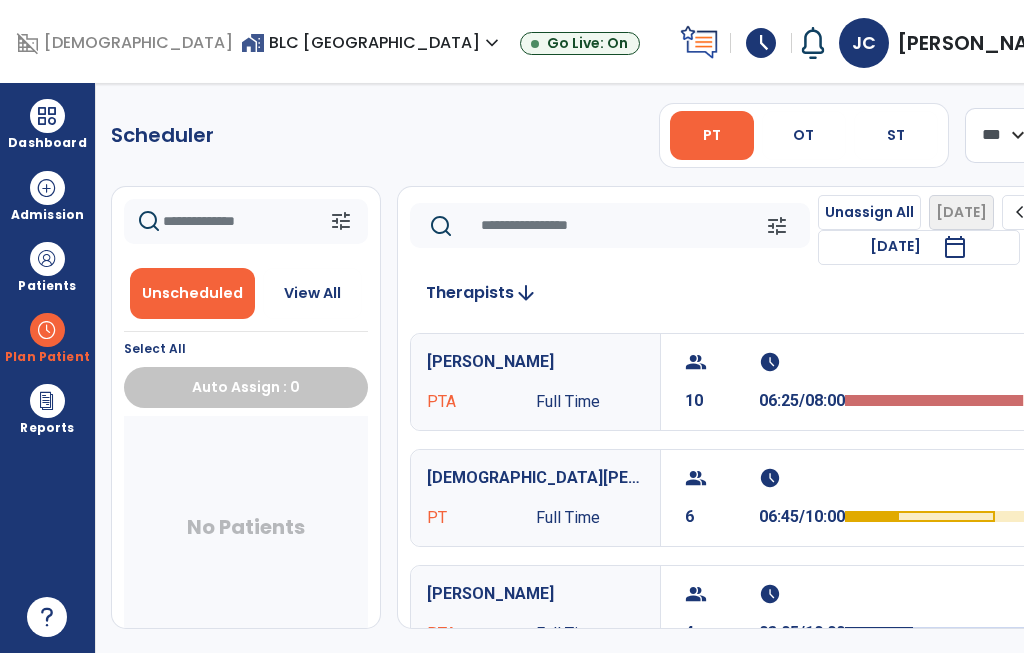click on "chevron_right" 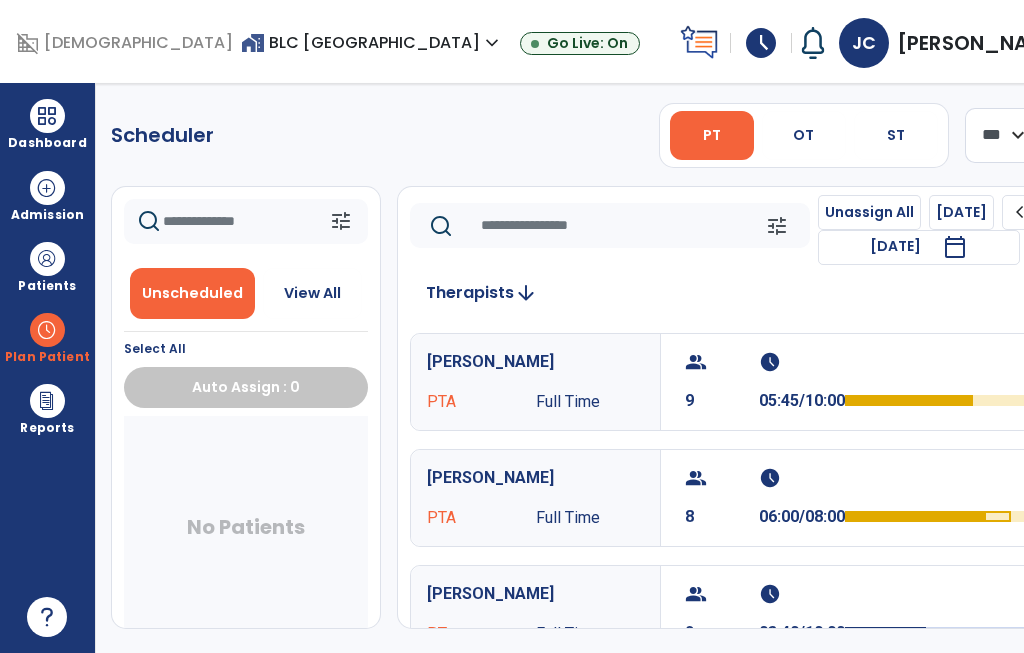 click on "chevron_right" 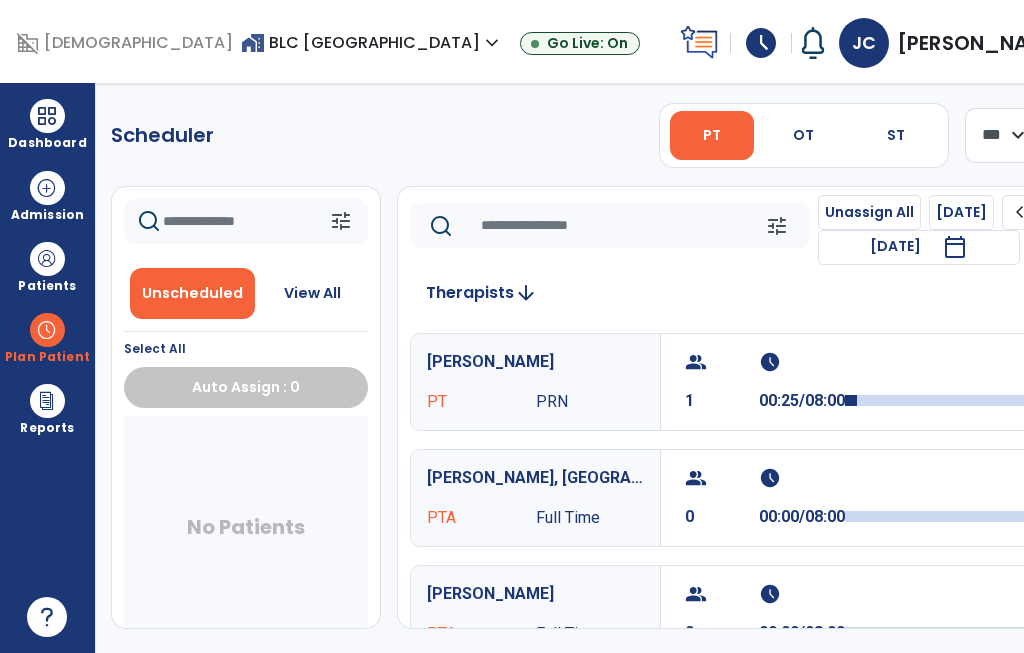 click on "chevron_left" 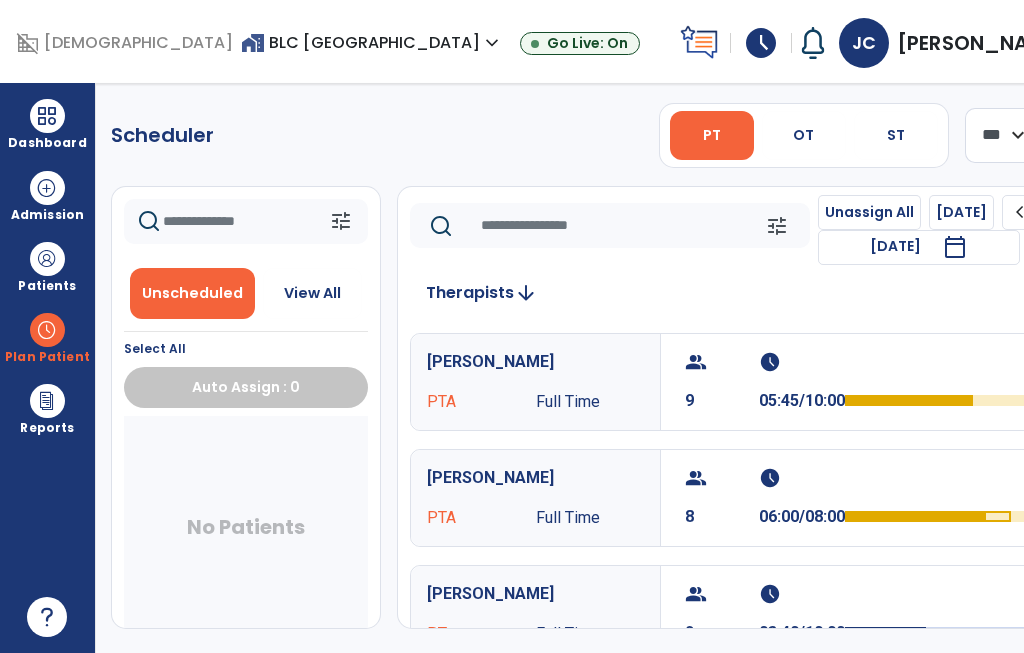 click on "[PERSON_NAME] PTA Full Time" at bounding box center [535, 382] 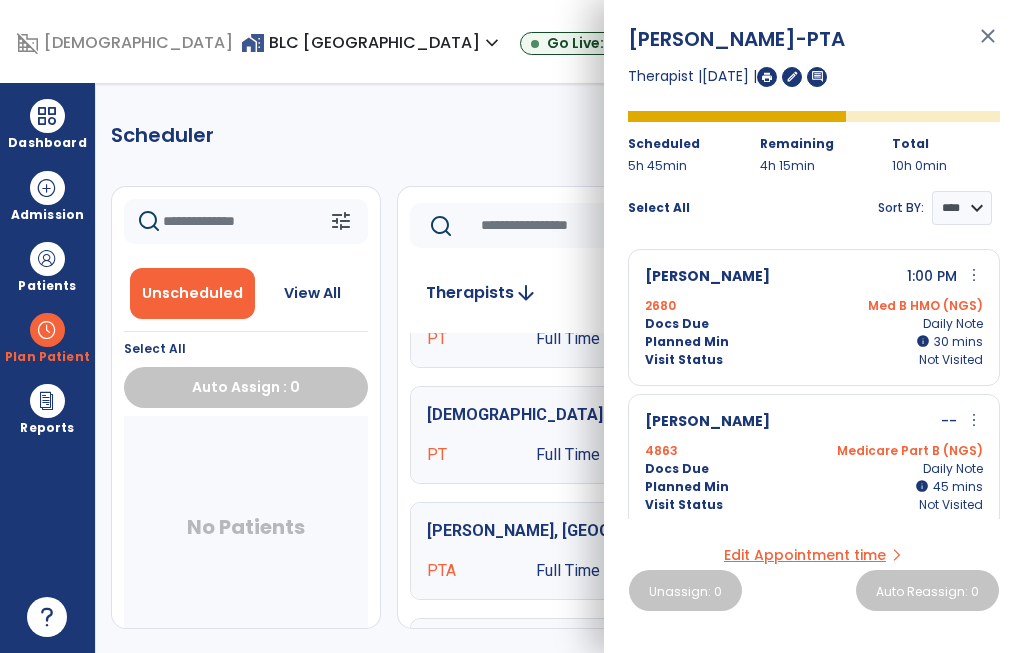 scroll, scrollTop: 298, scrollLeft: 0, axis: vertical 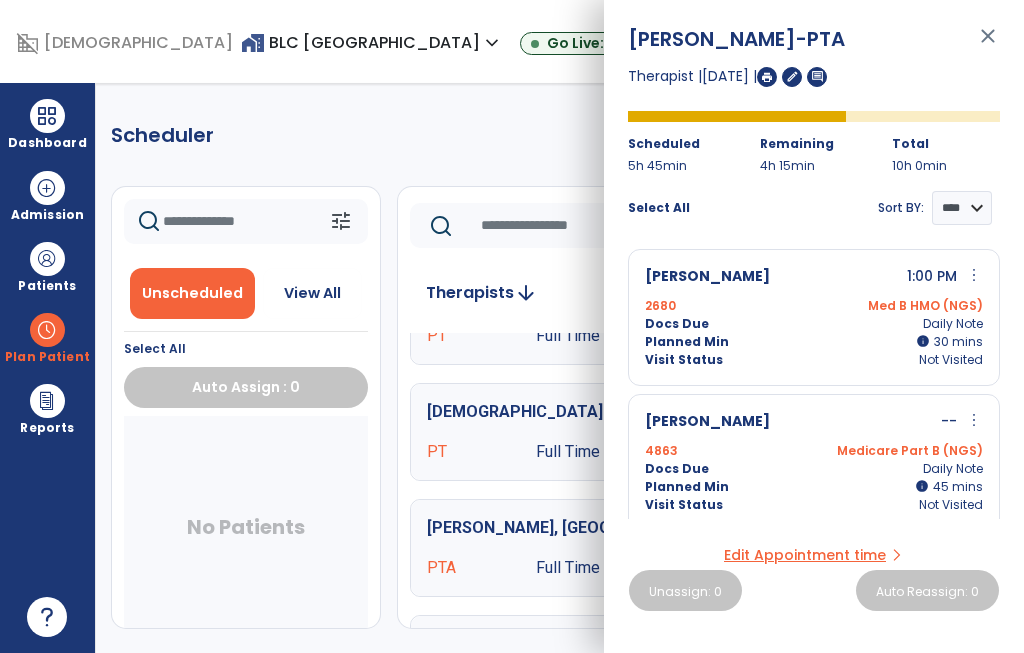 click on "Scheduler   PT   OT   ST  **** *** more_vert  Manage Labor   View All Therapists   Print" 